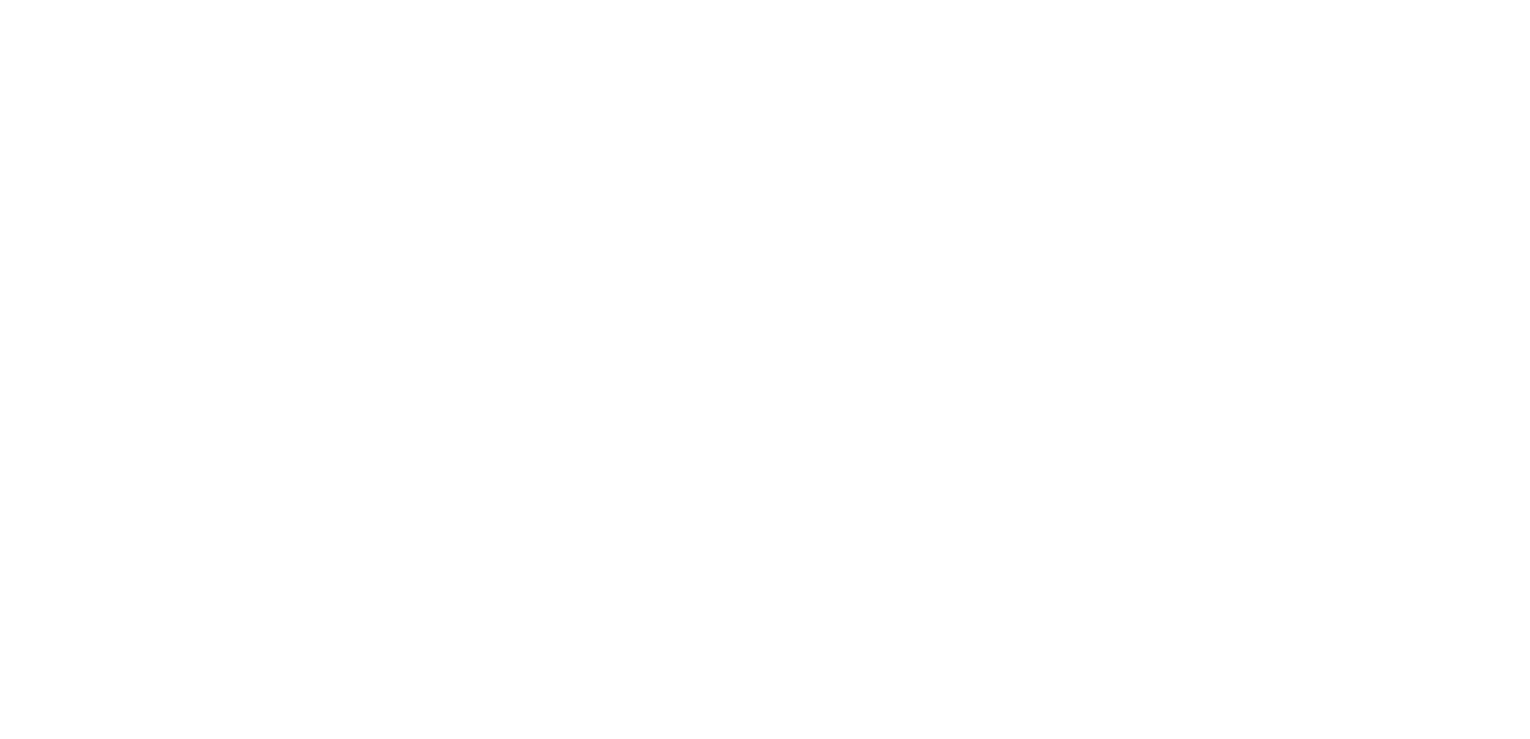 scroll, scrollTop: 0, scrollLeft: 0, axis: both 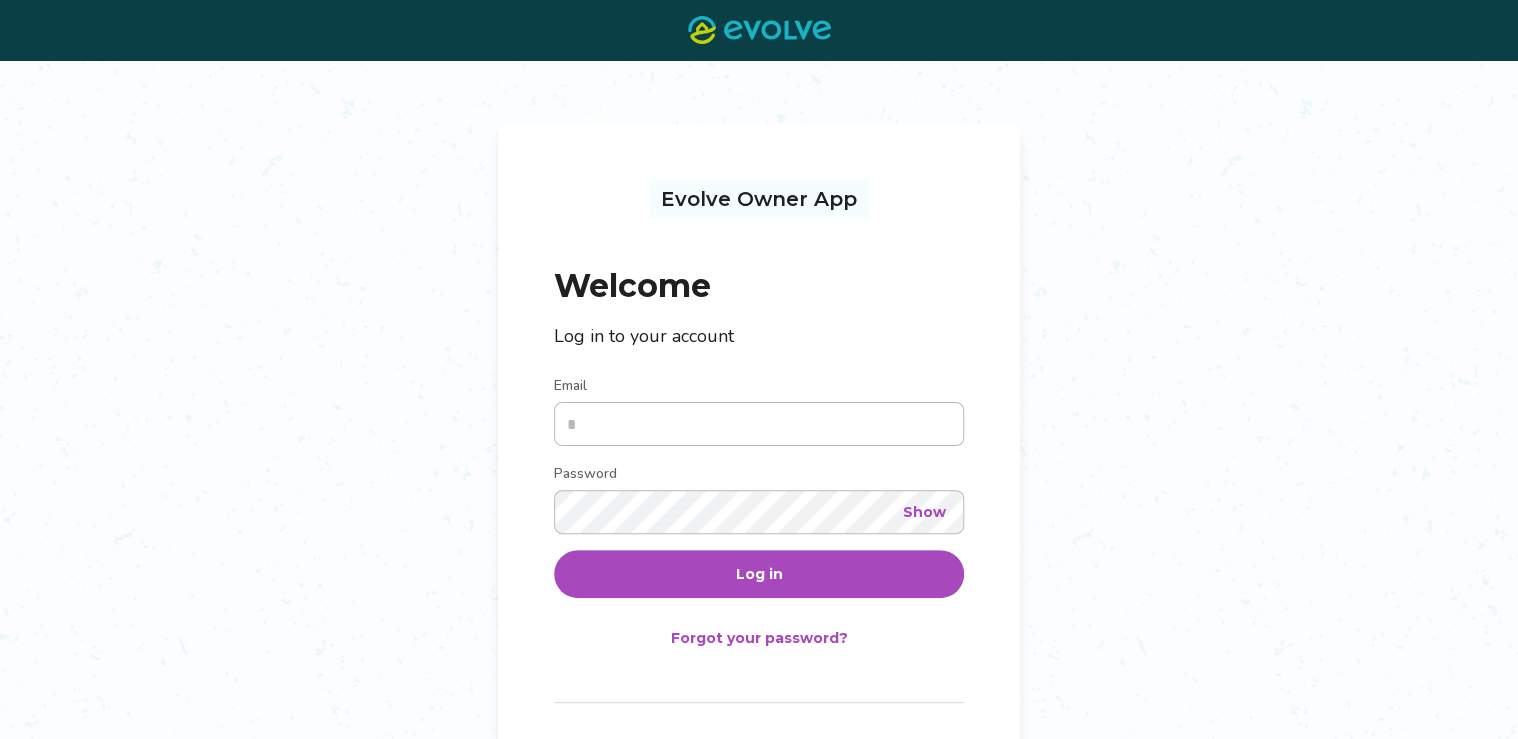 type on "**********" 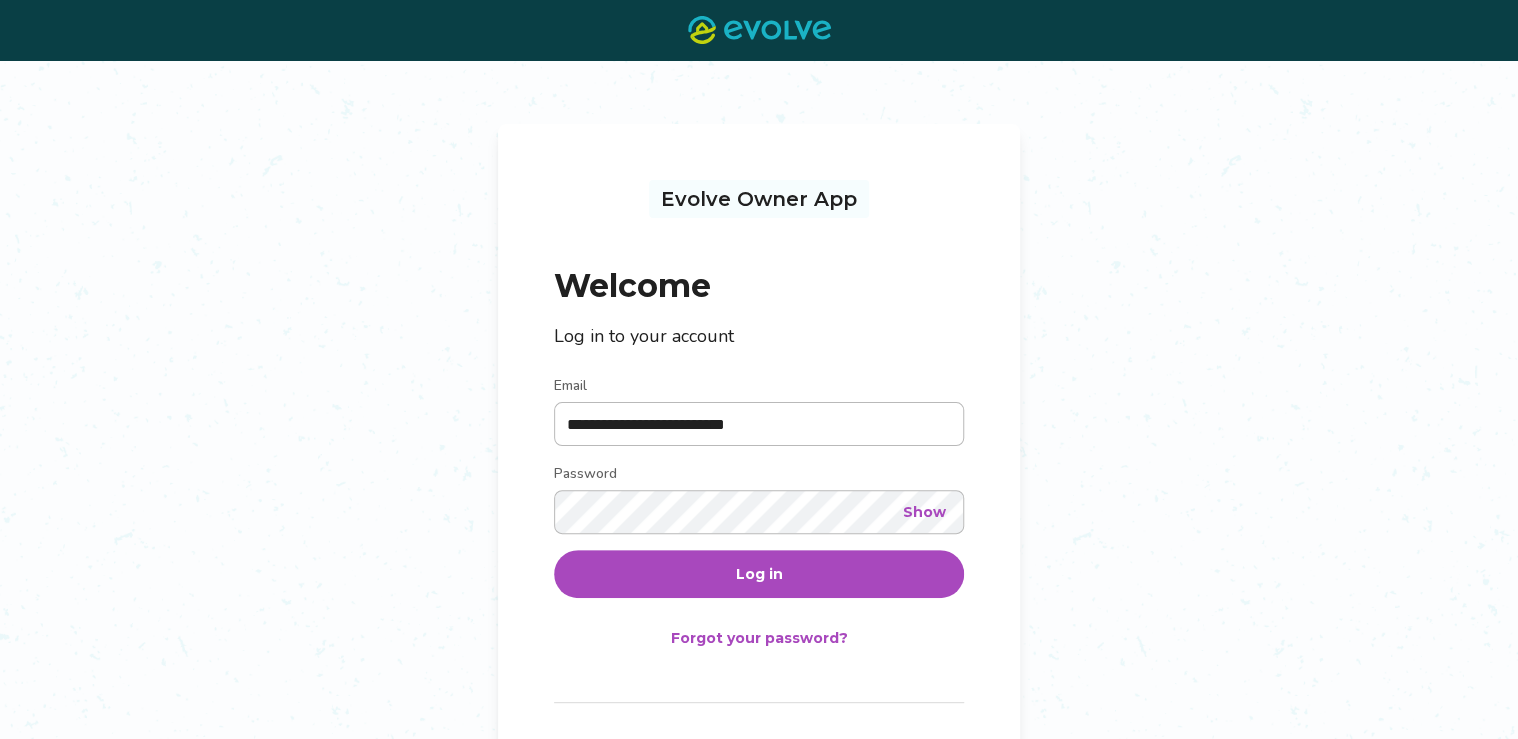 click on "Log in" at bounding box center [759, 574] 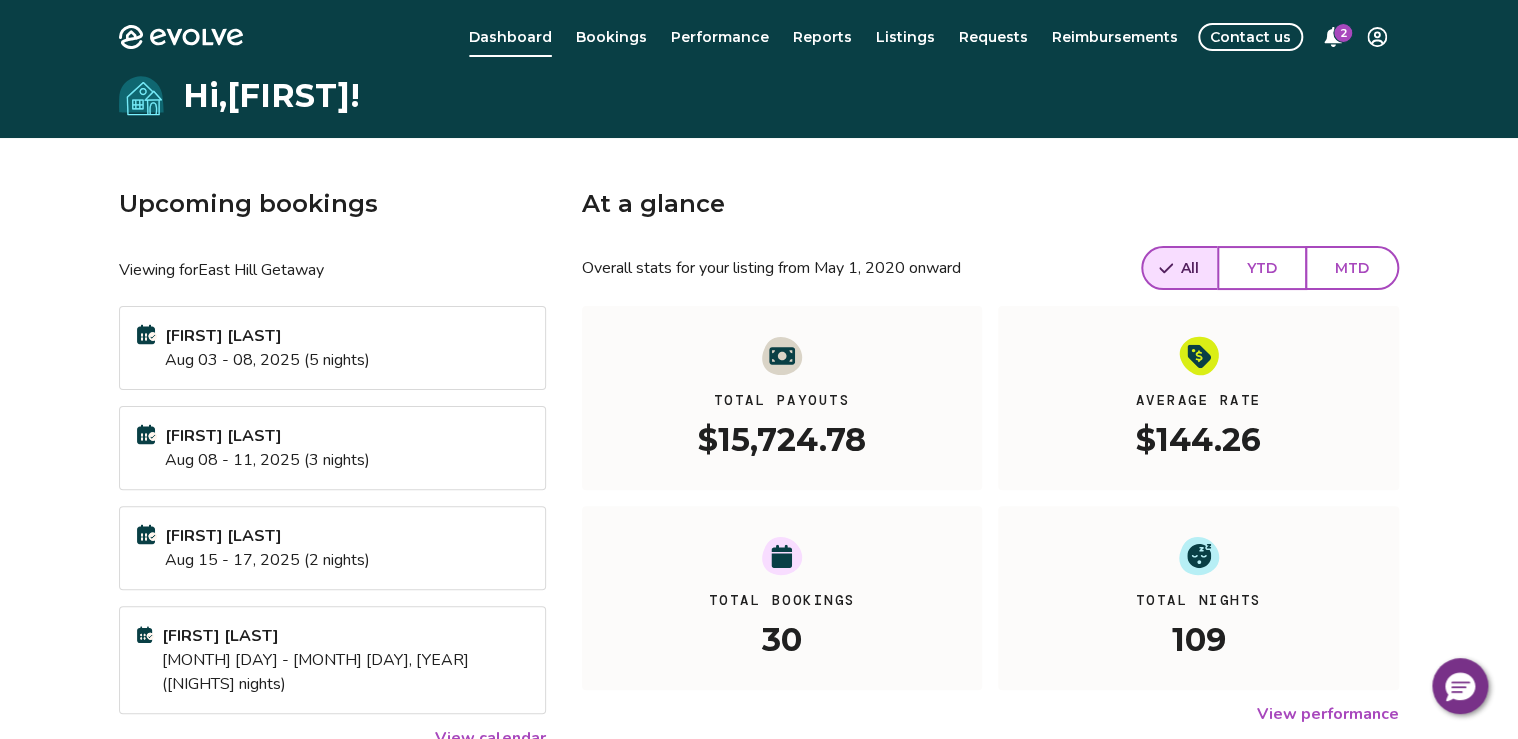 click on "2" at bounding box center (1343, 33) 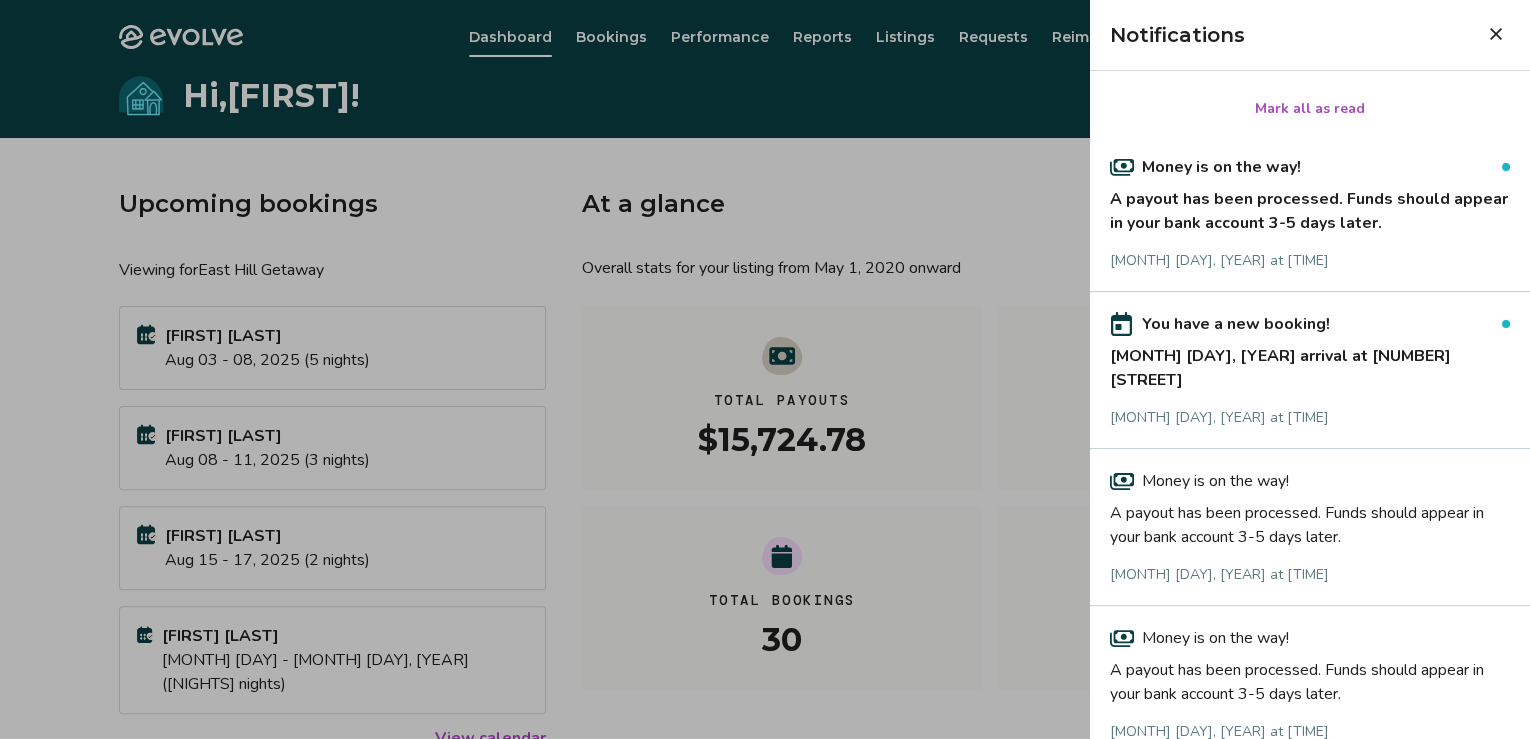 click on "A payout has been processed. Funds should appear in your bank account 3-5 days later." at bounding box center [1310, 207] 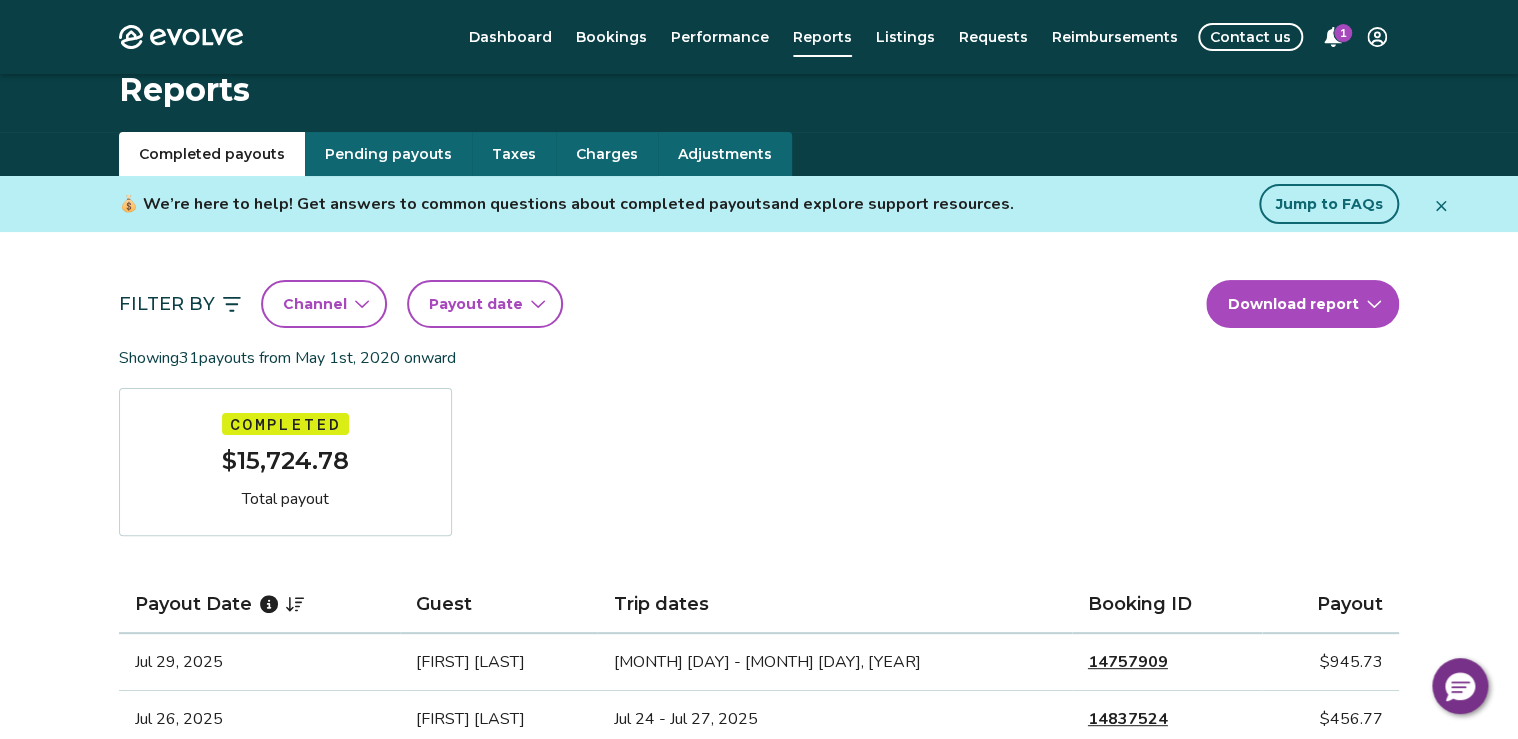 scroll, scrollTop: 0, scrollLeft: 0, axis: both 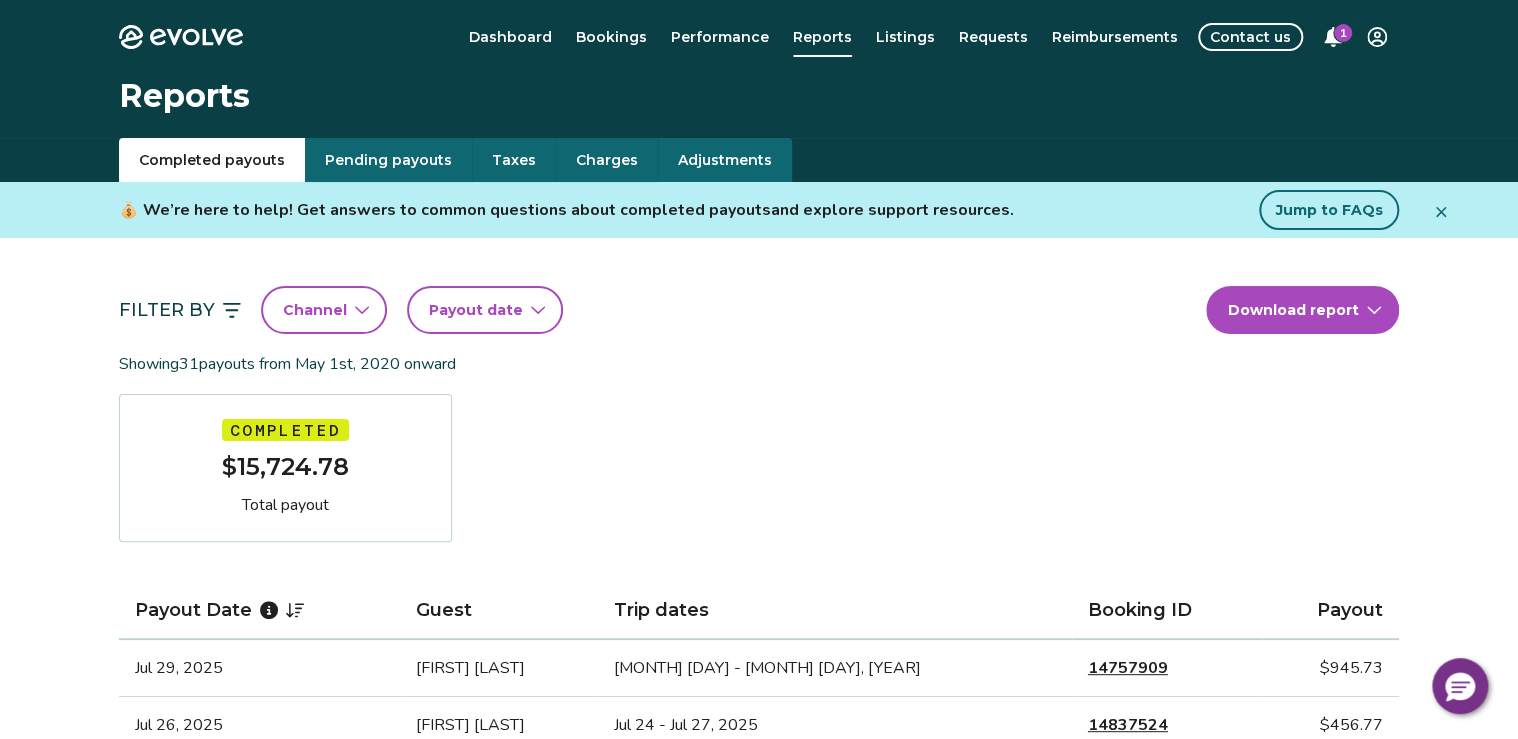 click 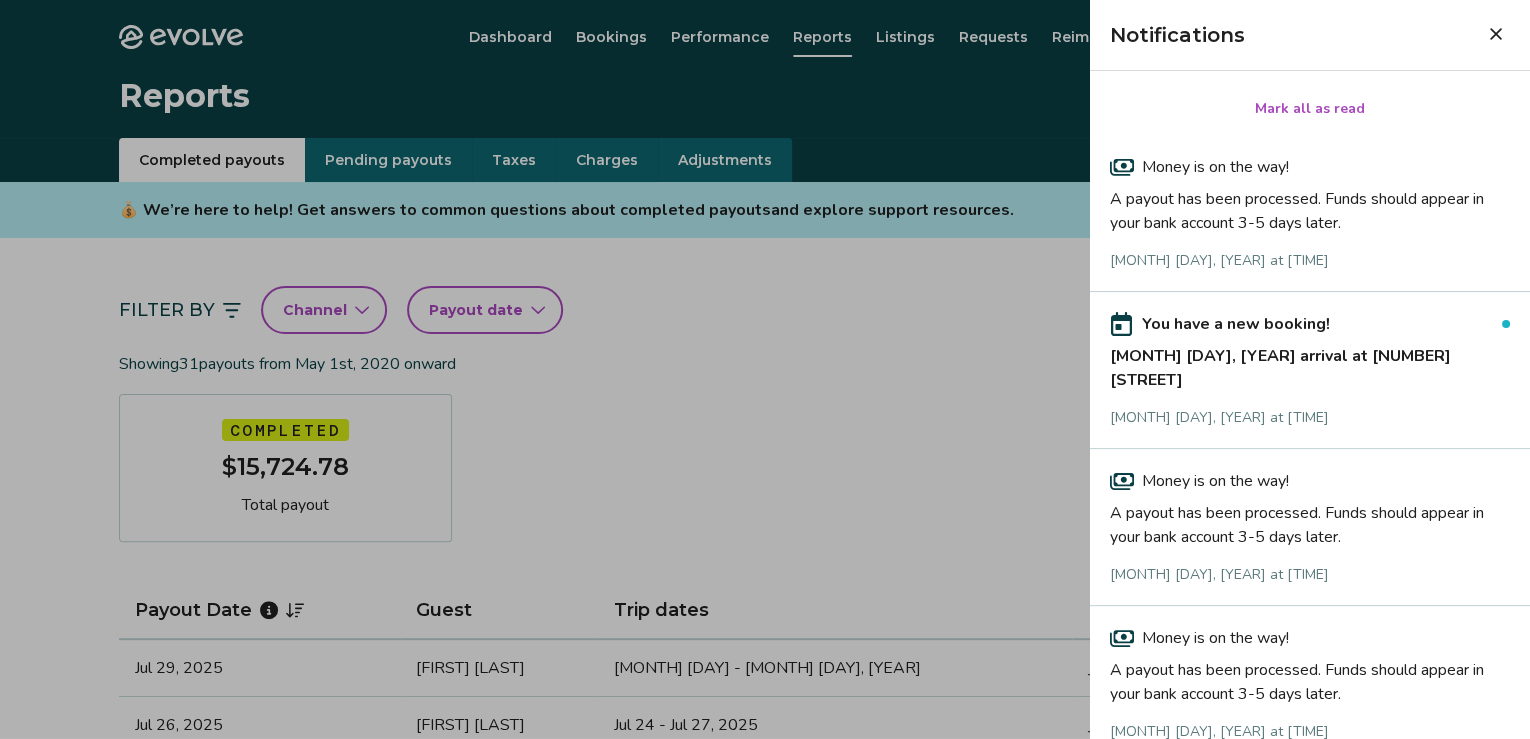 click on "[MONTH] [DAY], [YEAR] arrival at [NUMBER] [STREET]" at bounding box center (1310, 364) 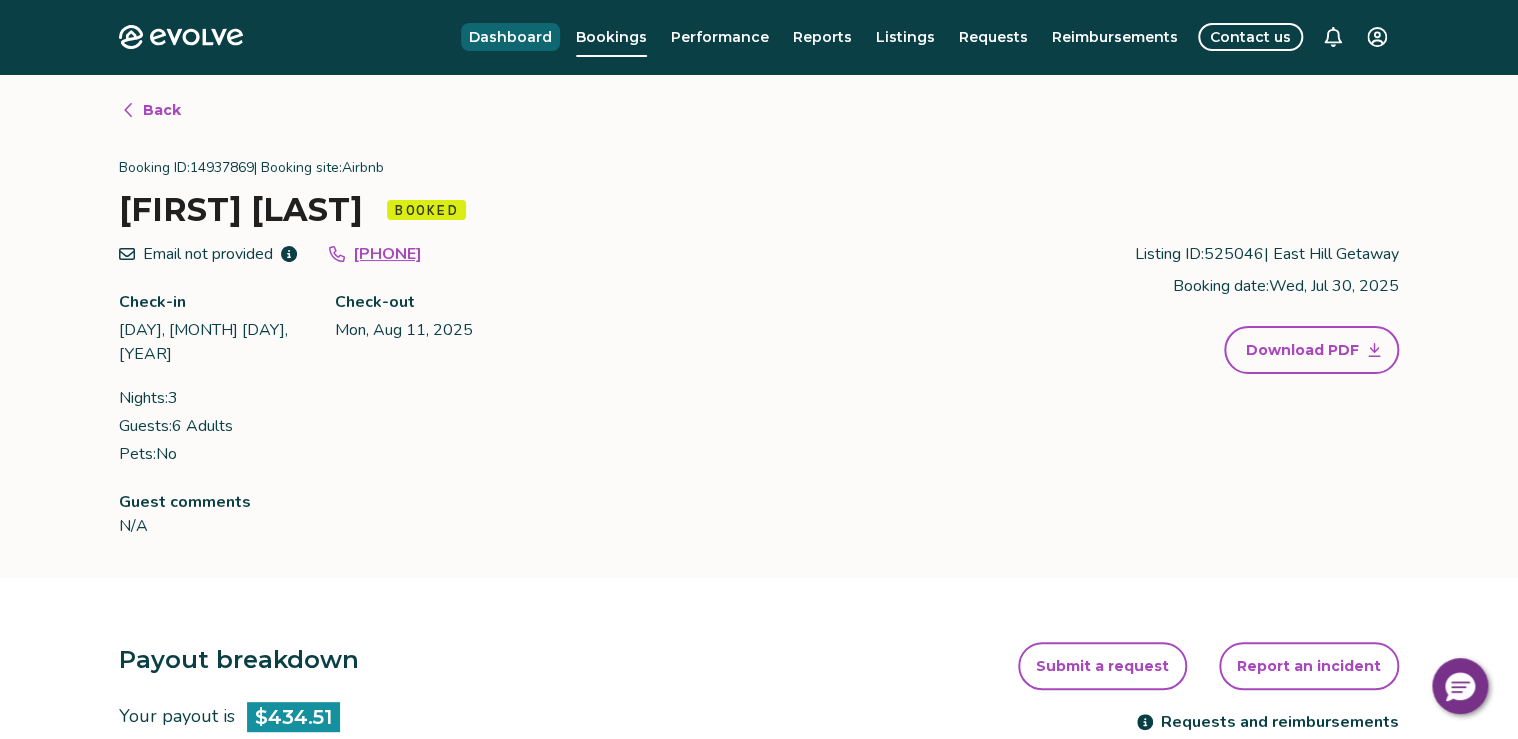 click on "Dashboard" at bounding box center (510, 37) 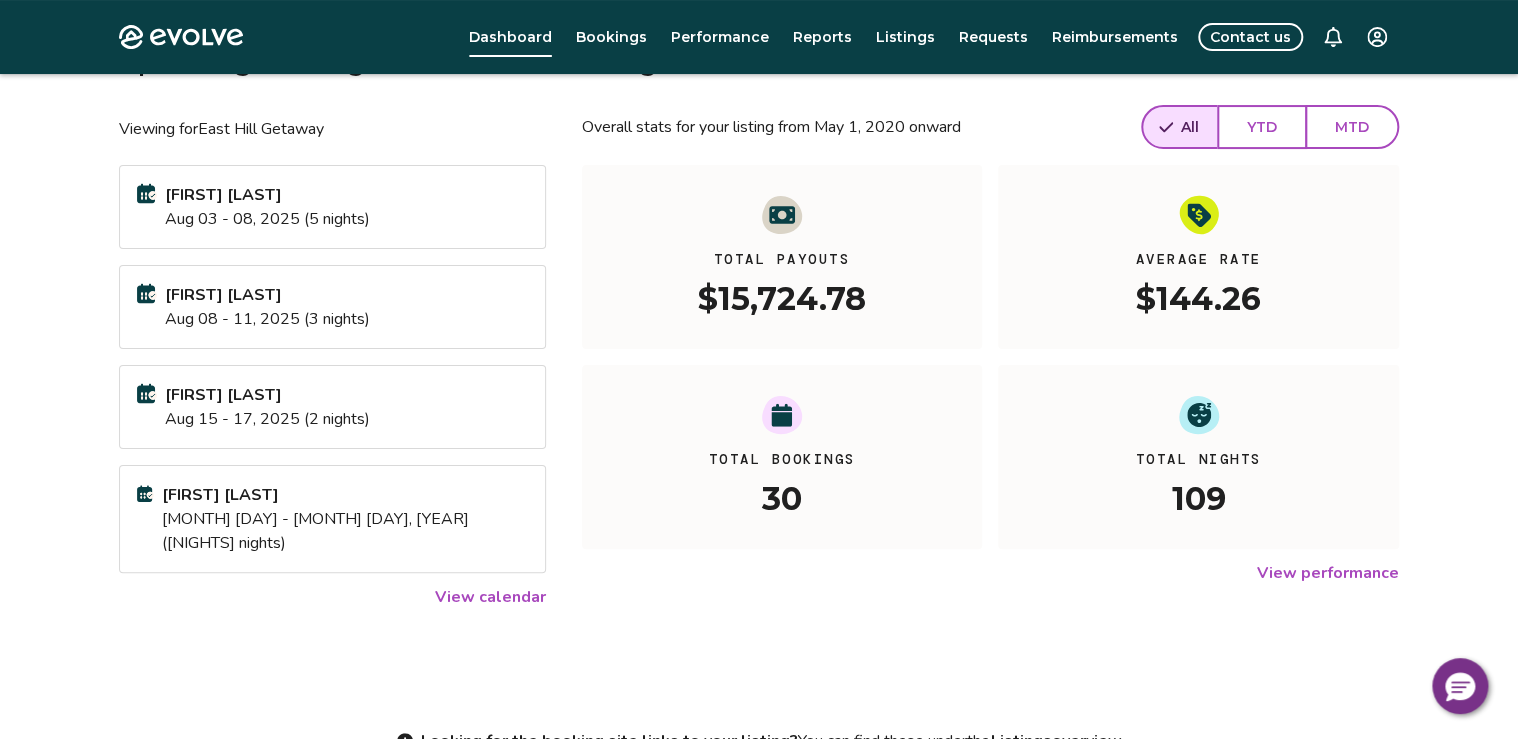 scroll, scrollTop: 135, scrollLeft: 0, axis: vertical 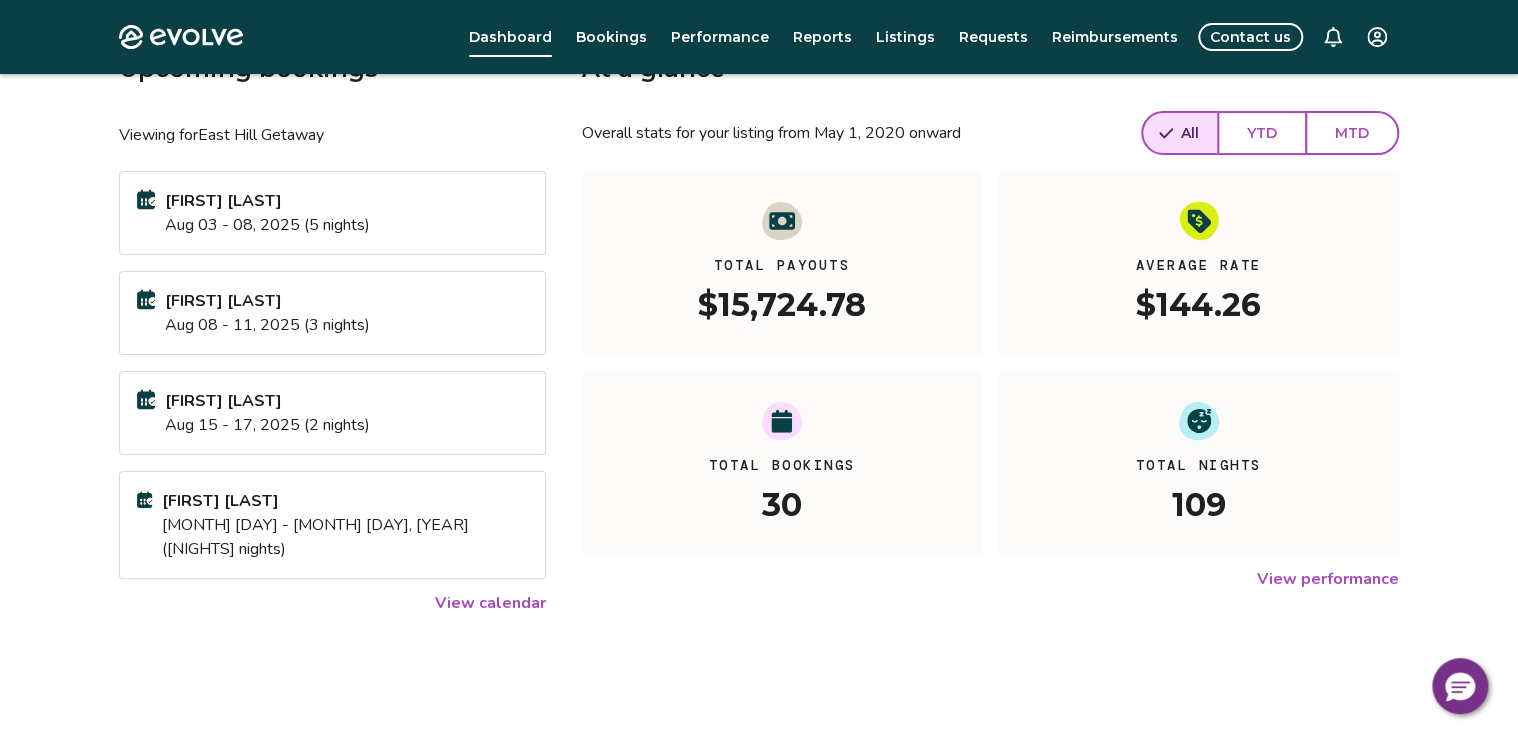 click on "View calendar" at bounding box center (490, 603) 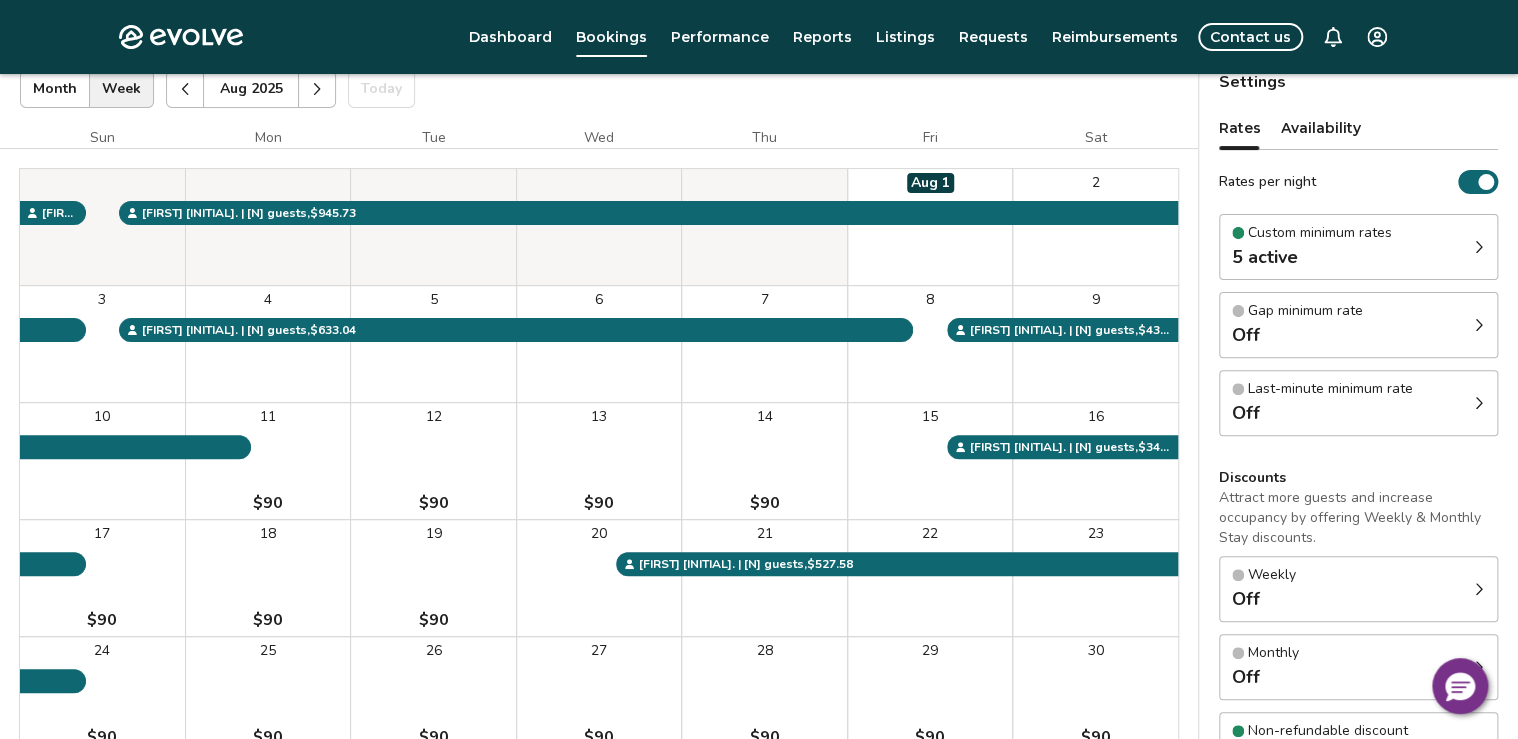 scroll, scrollTop: 0, scrollLeft: 0, axis: both 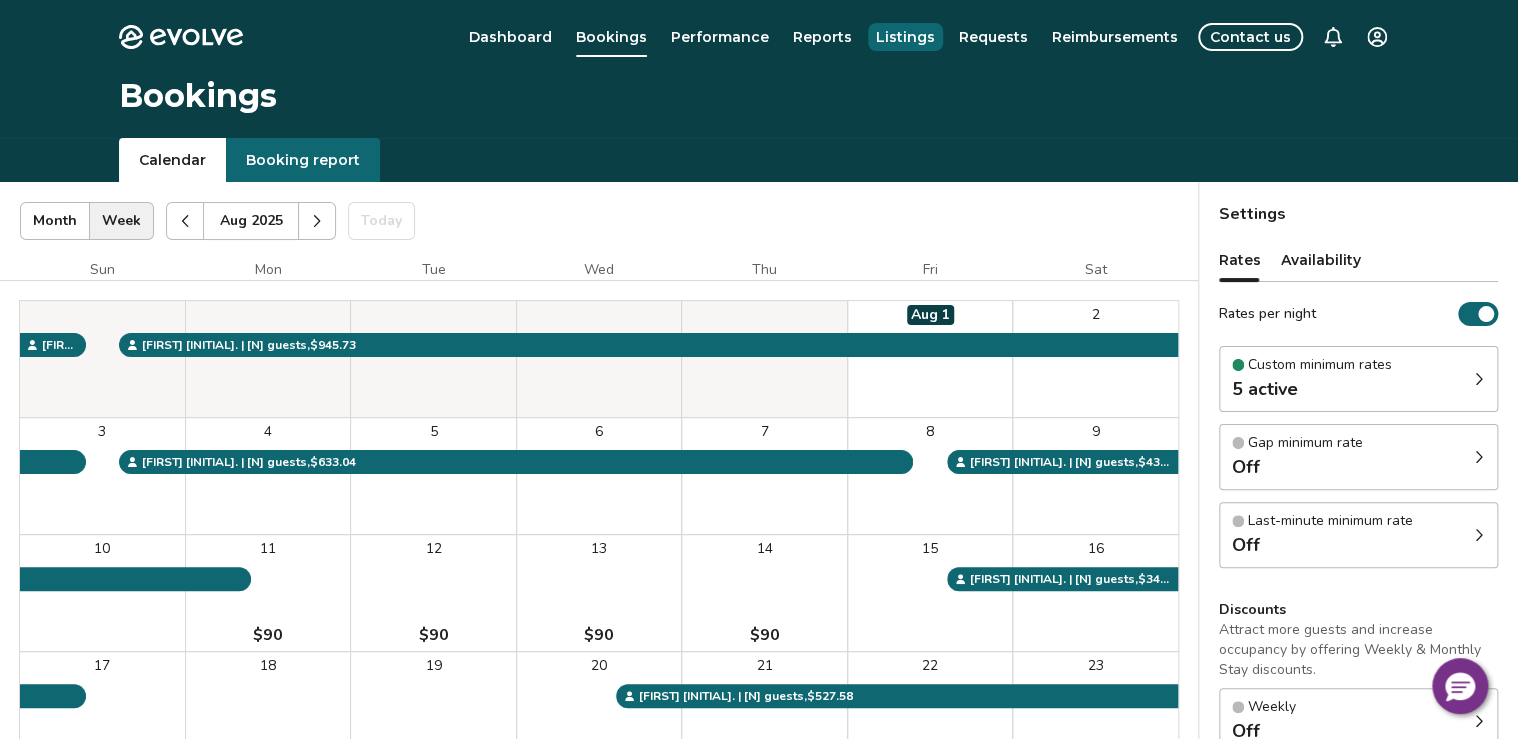 click on "Listings" at bounding box center [905, 37] 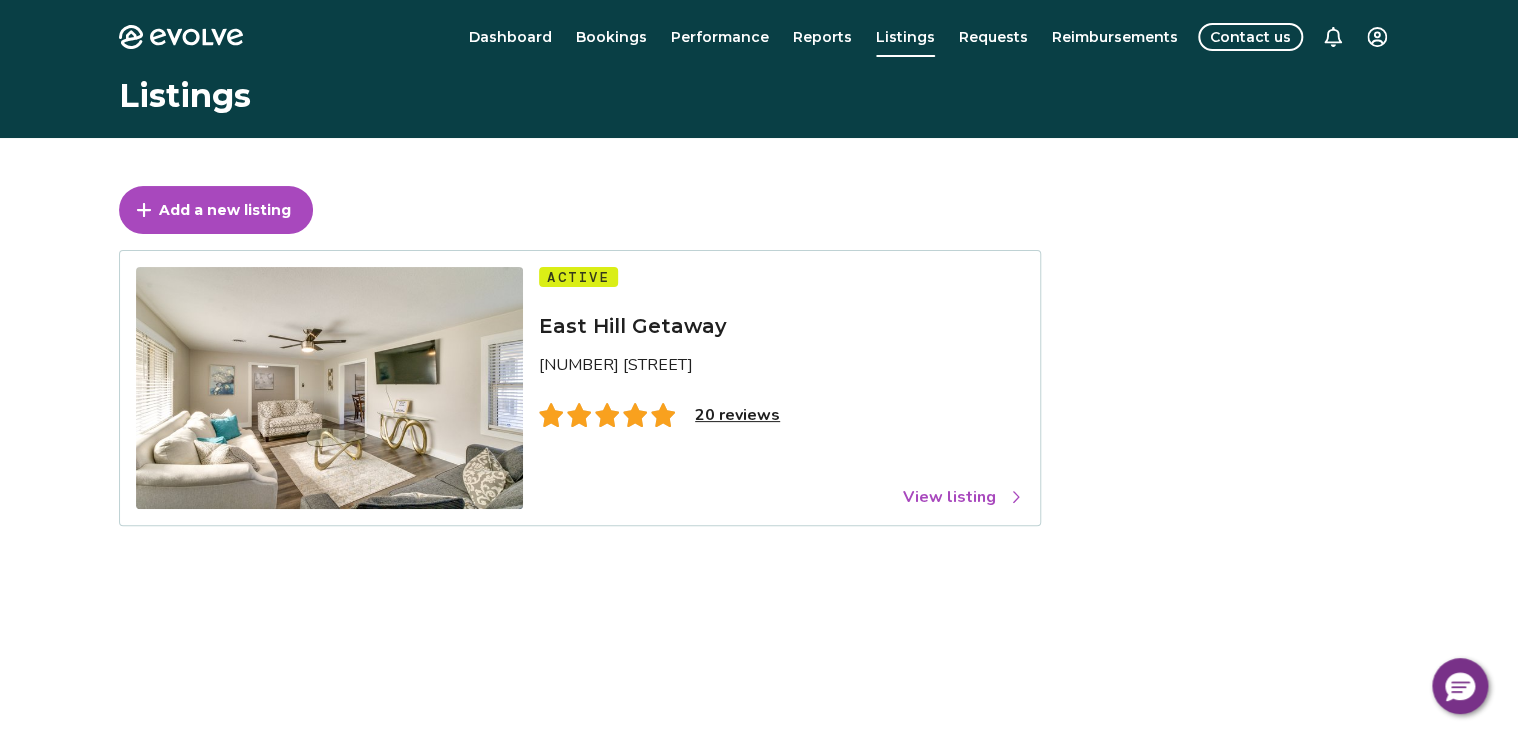 click 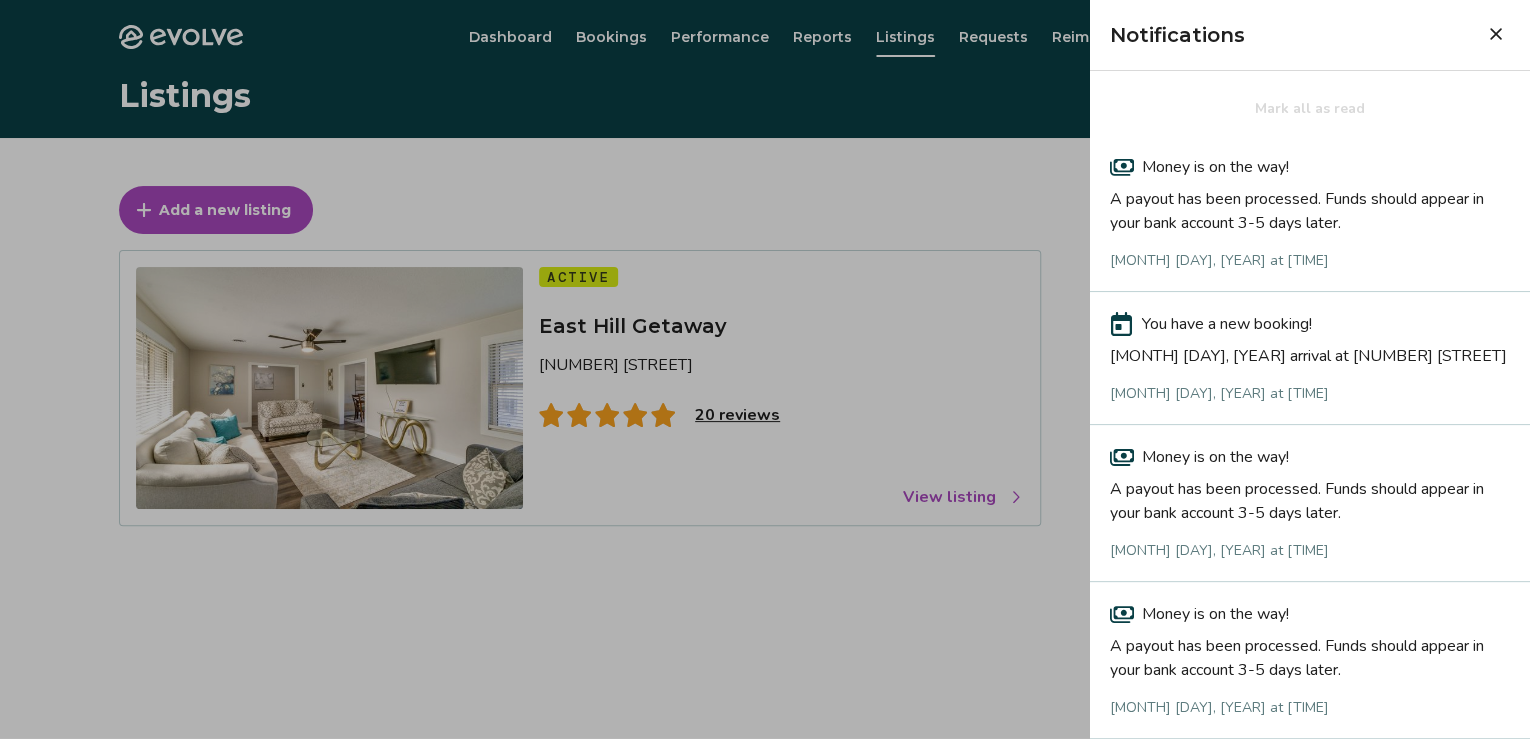 click on "A payout has been processed. Funds should appear in your bank account 3-5 days later." at bounding box center (1310, 207) 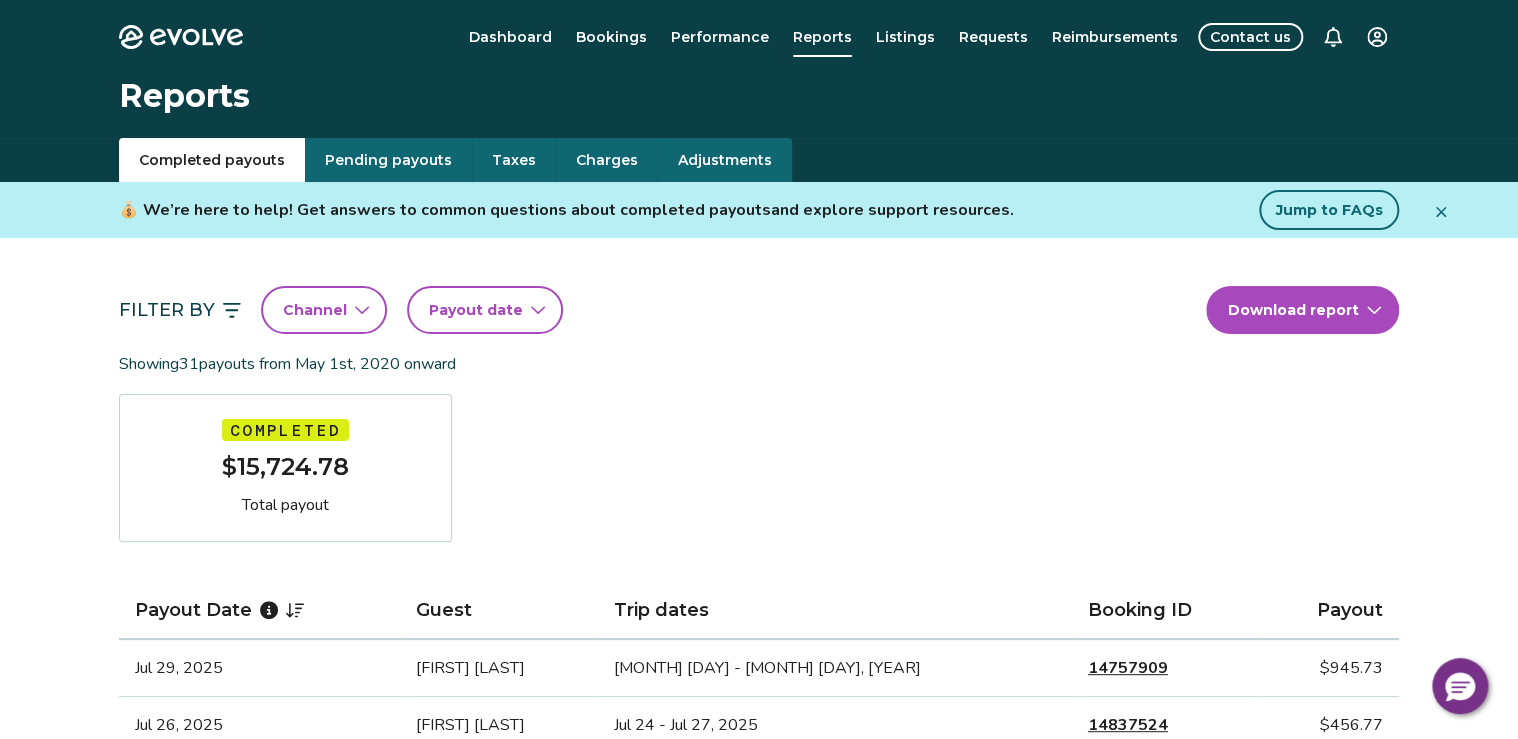 scroll, scrollTop: 0, scrollLeft: 0, axis: both 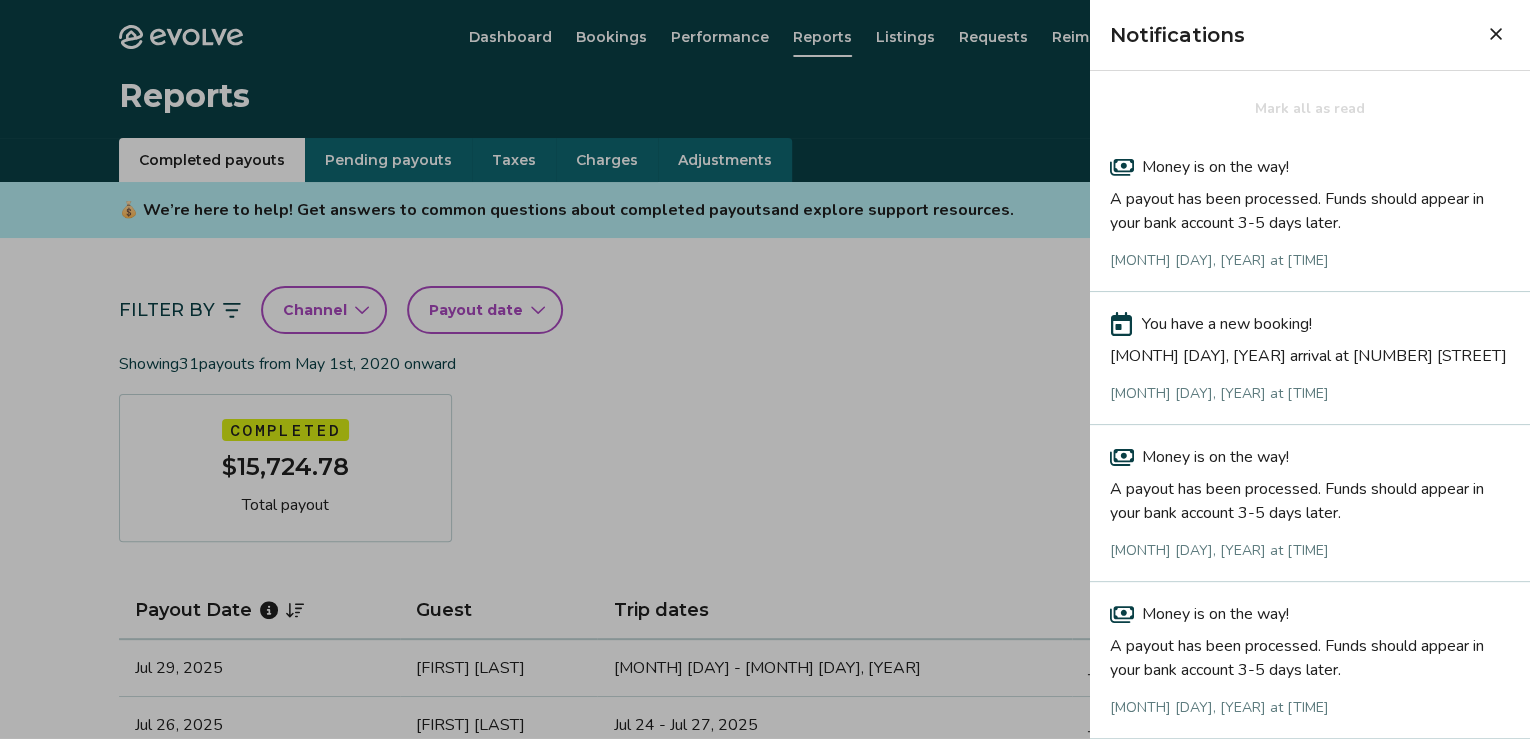 click on "A payout has been processed. Funds should appear in your bank account 3-5 days later." at bounding box center (1310, 497) 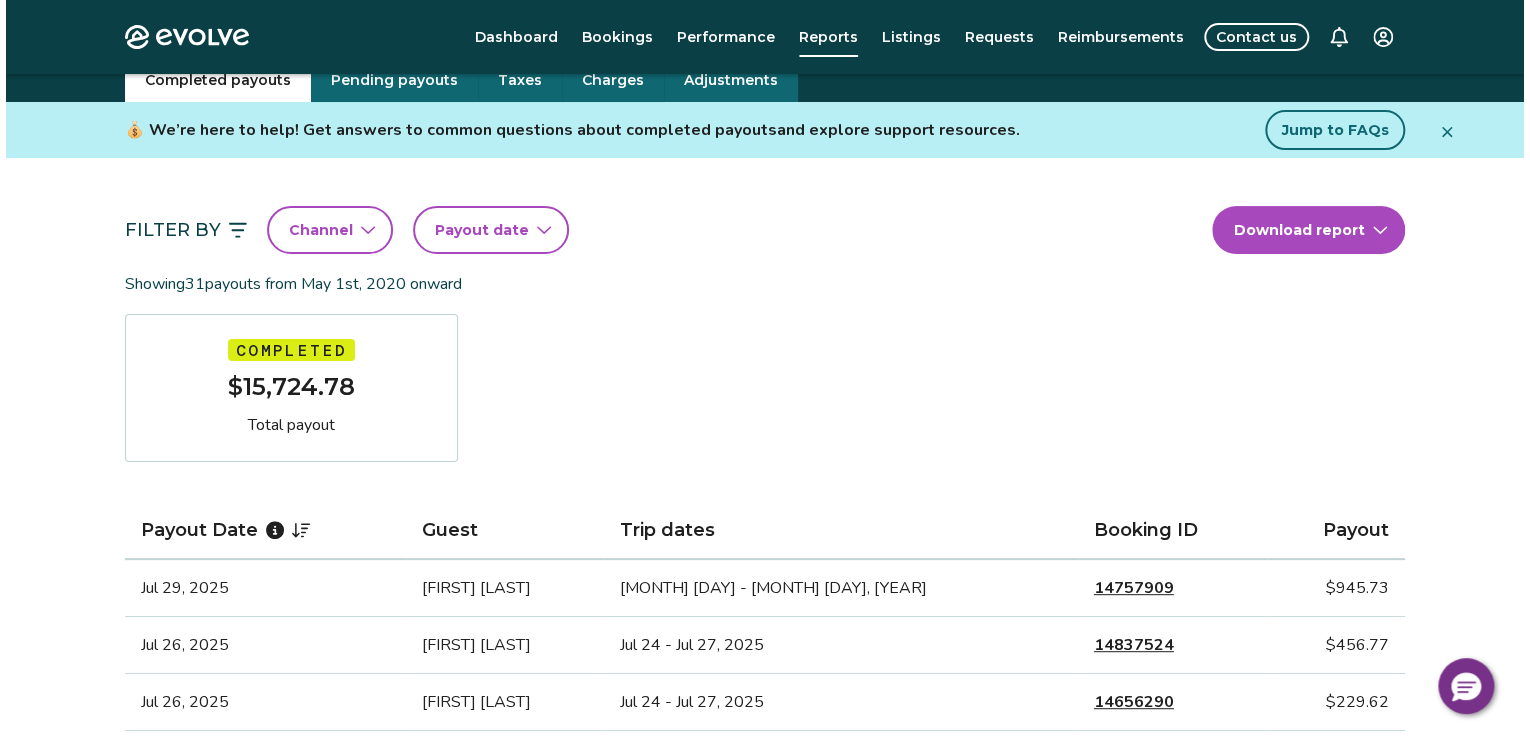 scroll, scrollTop: 160, scrollLeft: 0, axis: vertical 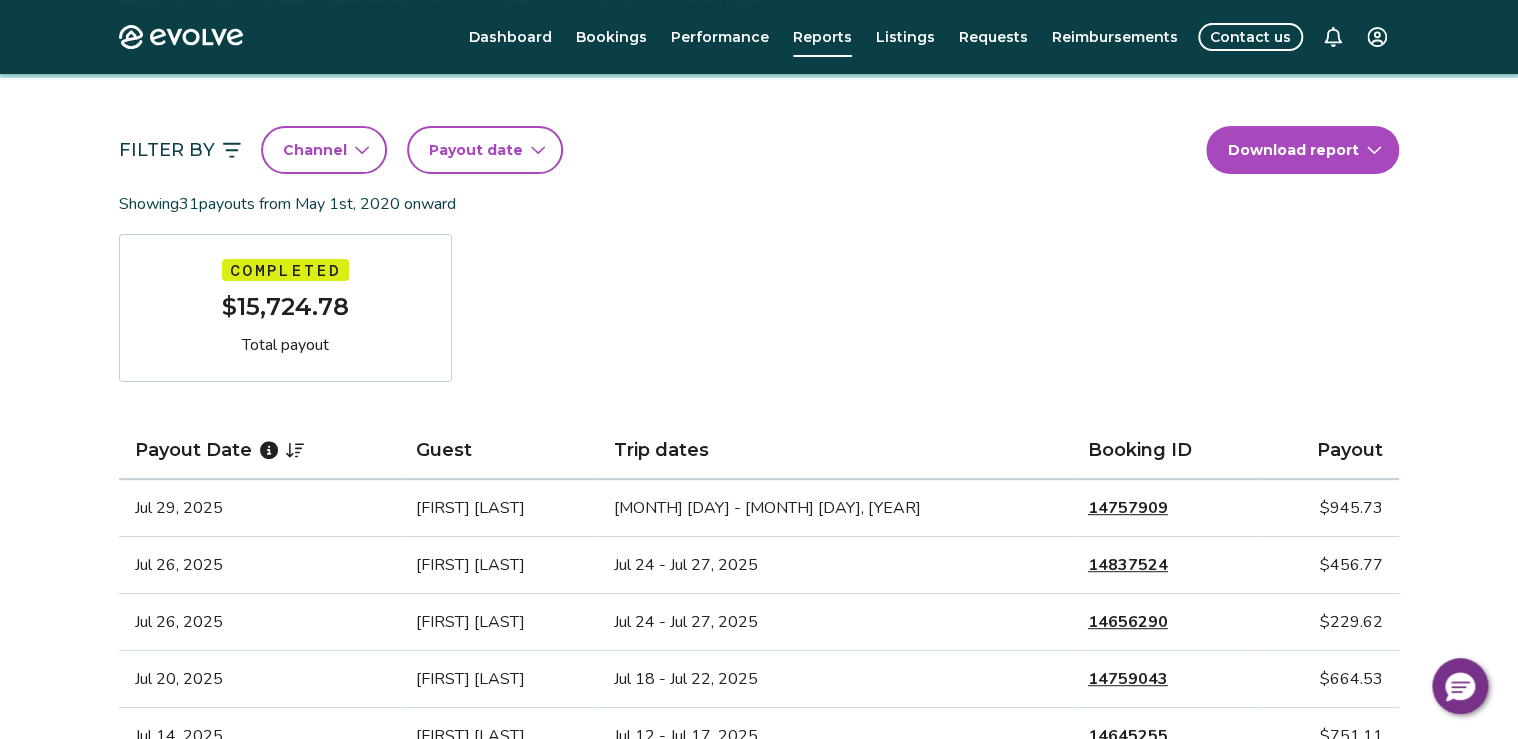 click 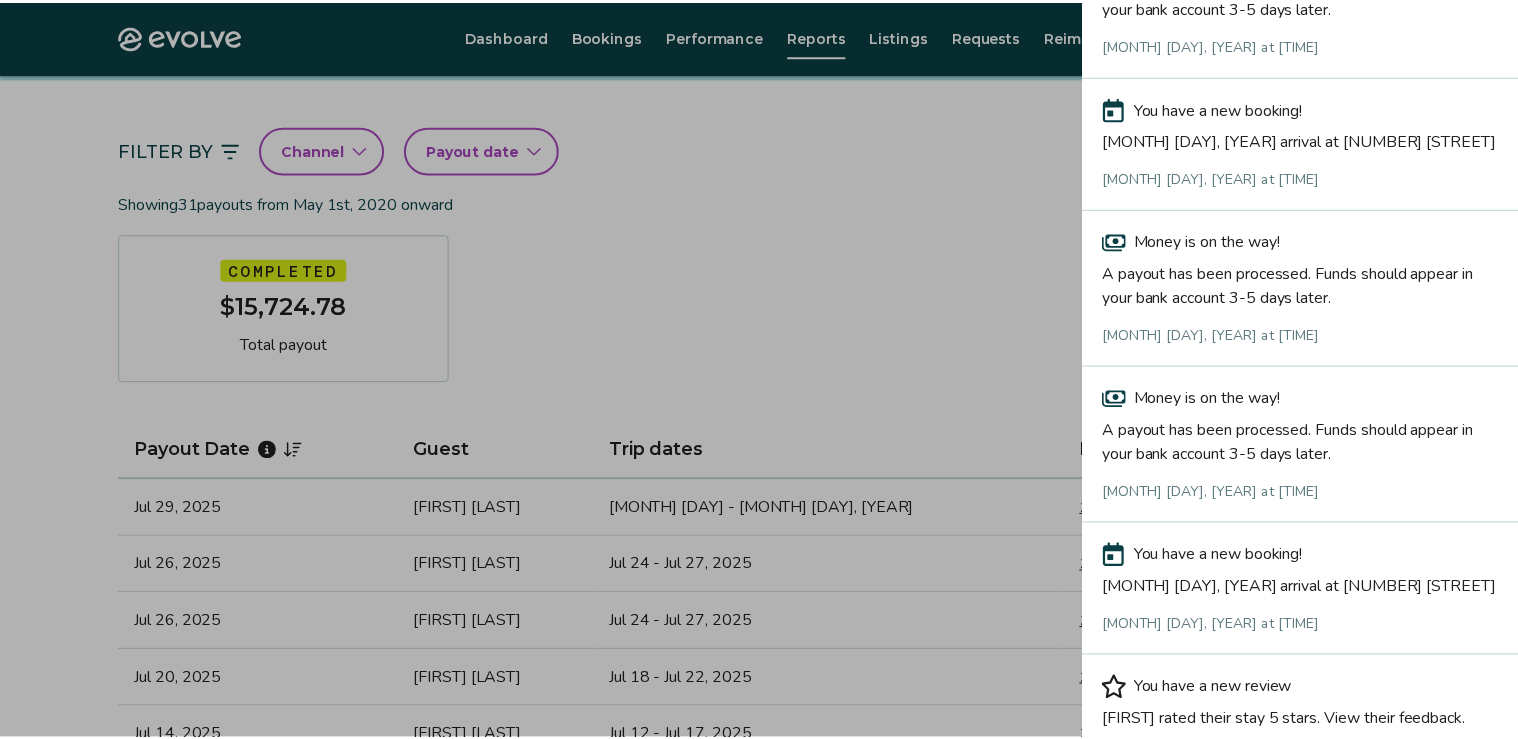 scroll, scrollTop: 240, scrollLeft: 0, axis: vertical 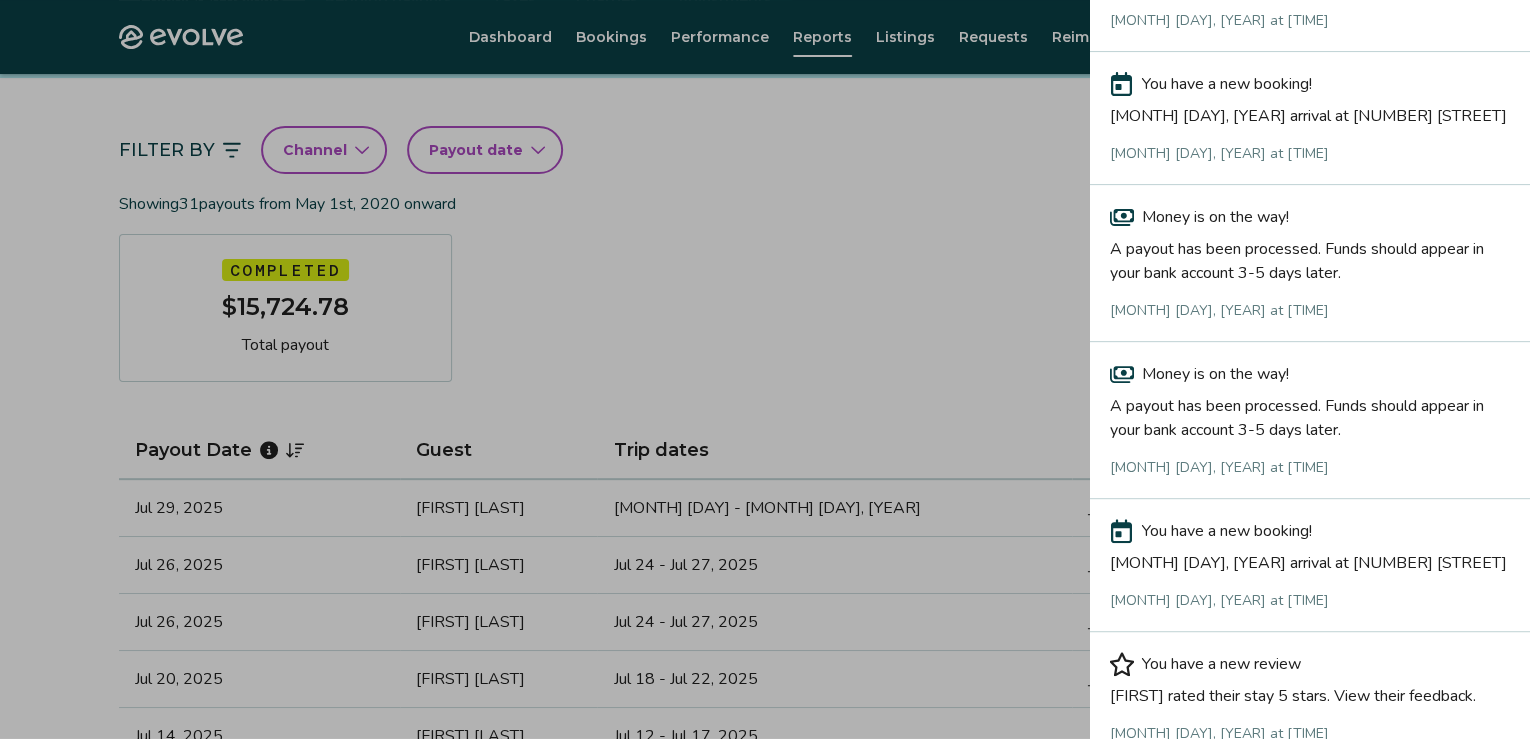 click at bounding box center [765, 369] 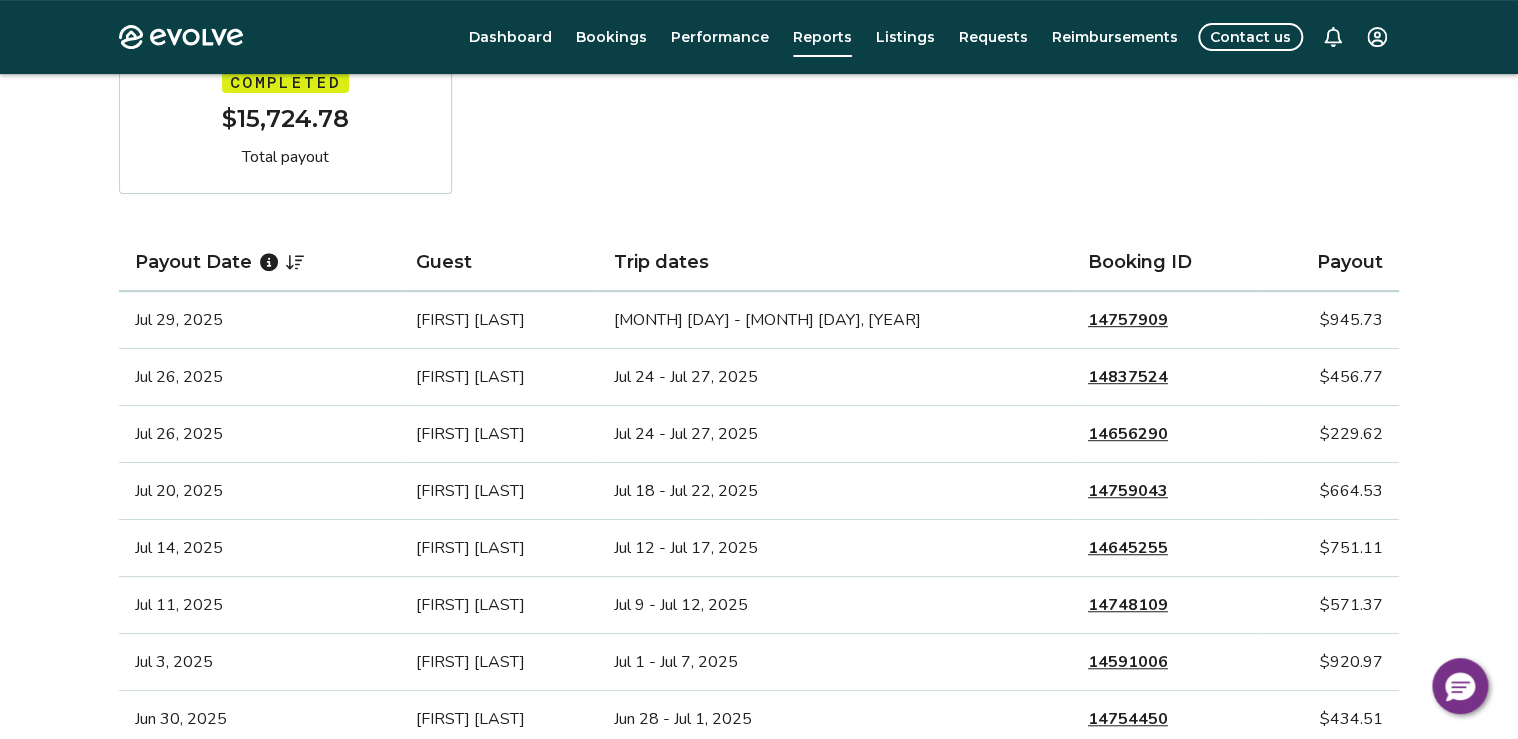 scroll, scrollTop: 320, scrollLeft: 0, axis: vertical 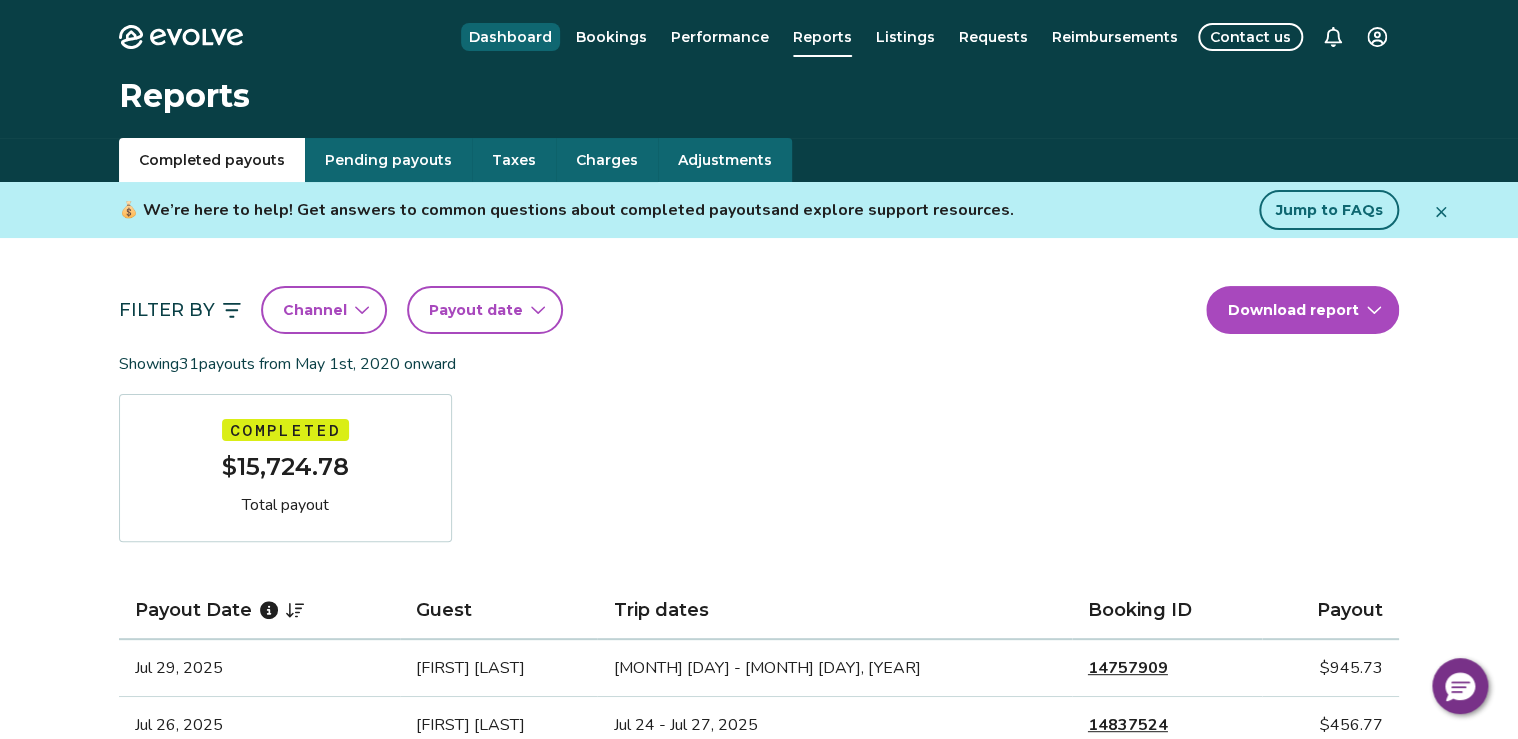 click on "Dashboard" at bounding box center [510, 37] 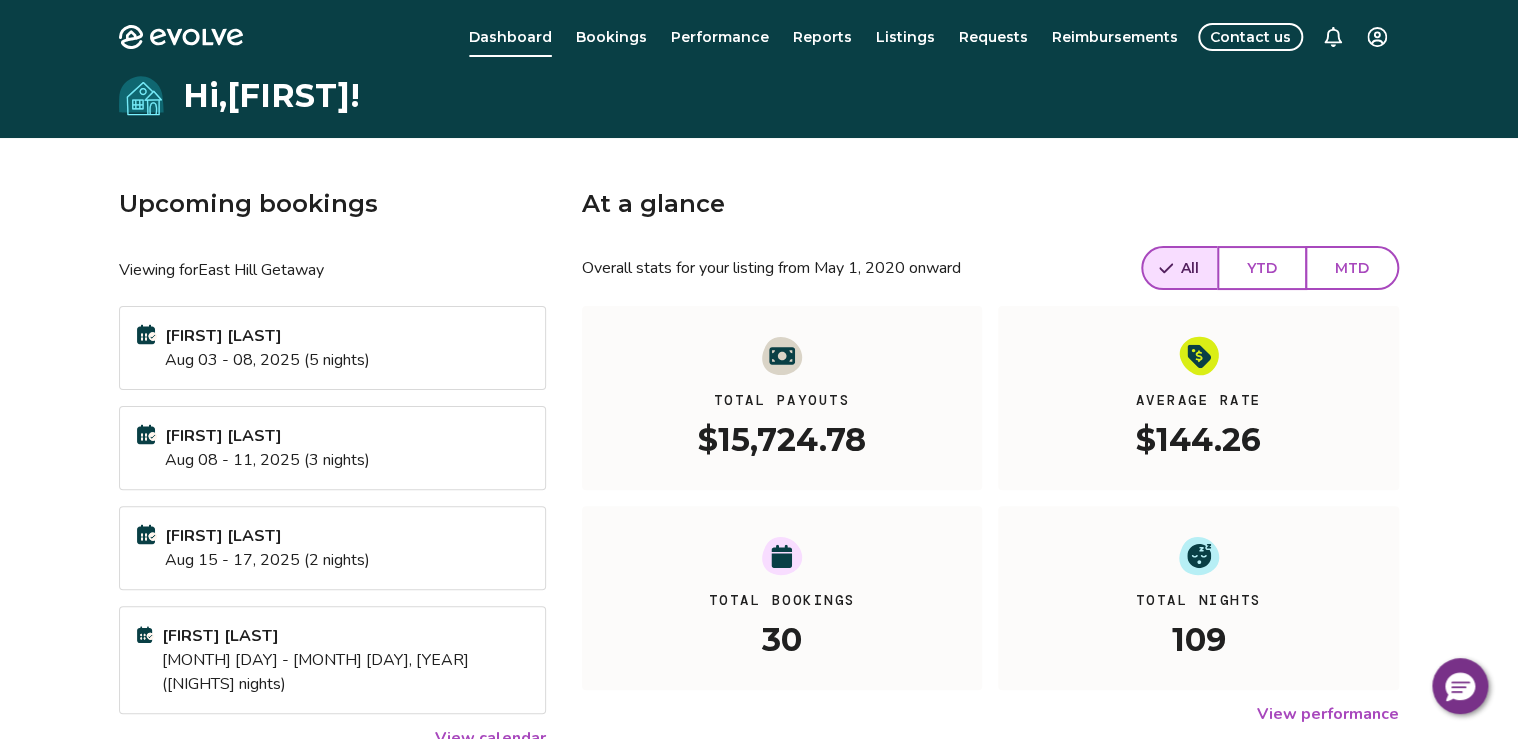 click on "[FIRST] [LAST]" at bounding box center (267, 336) 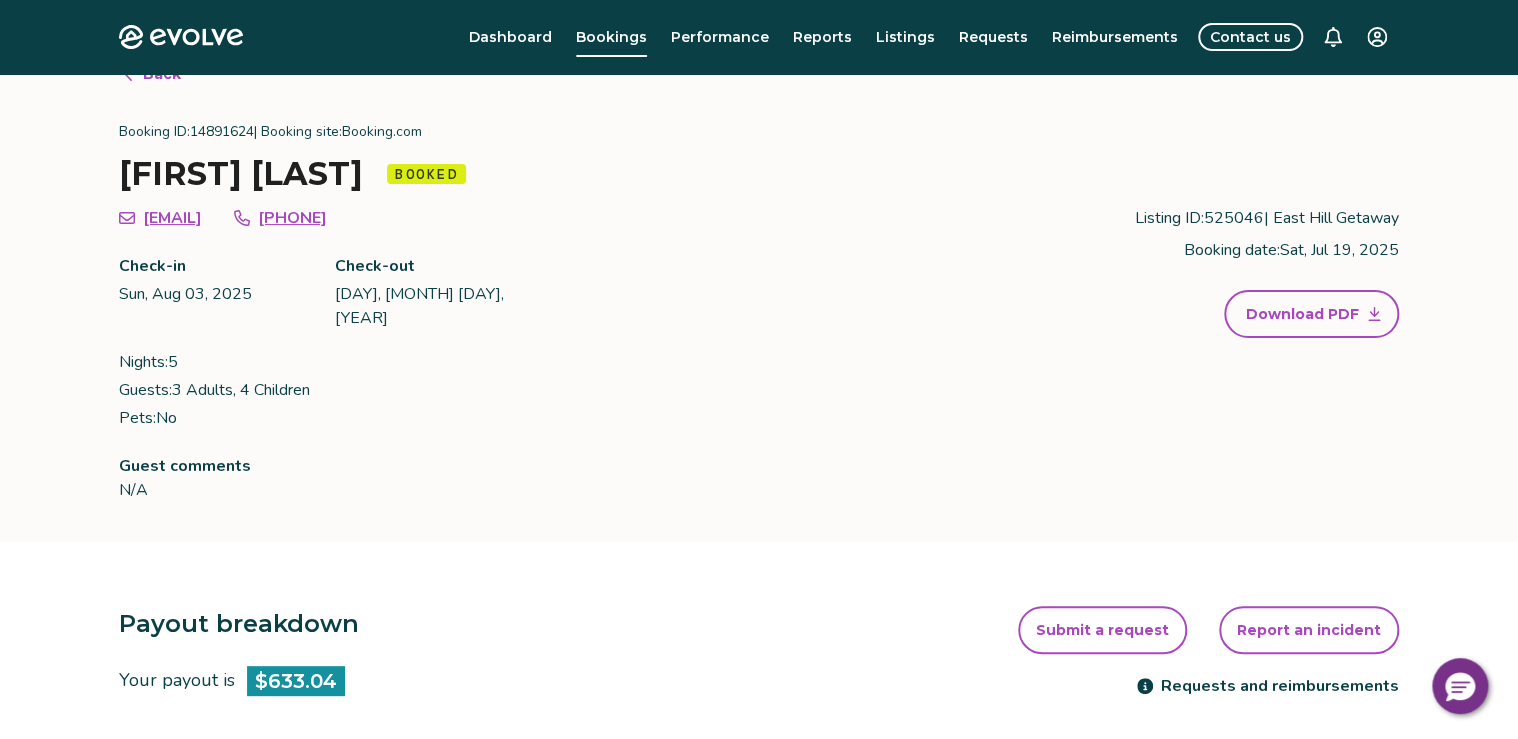 scroll, scrollTop: 0, scrollLeft: 0, axis: both 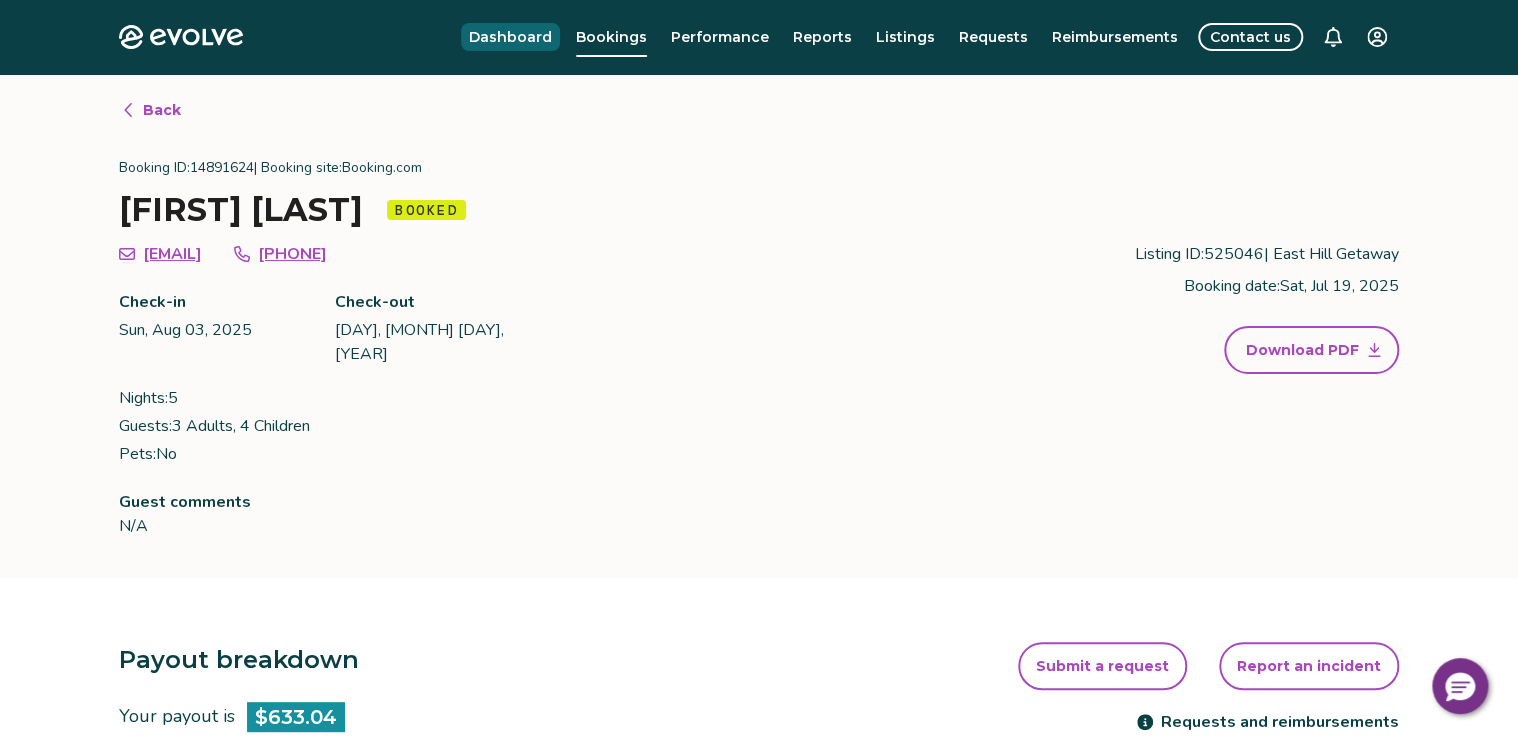 click on "Dashboard" at bounding box center (510, 37) 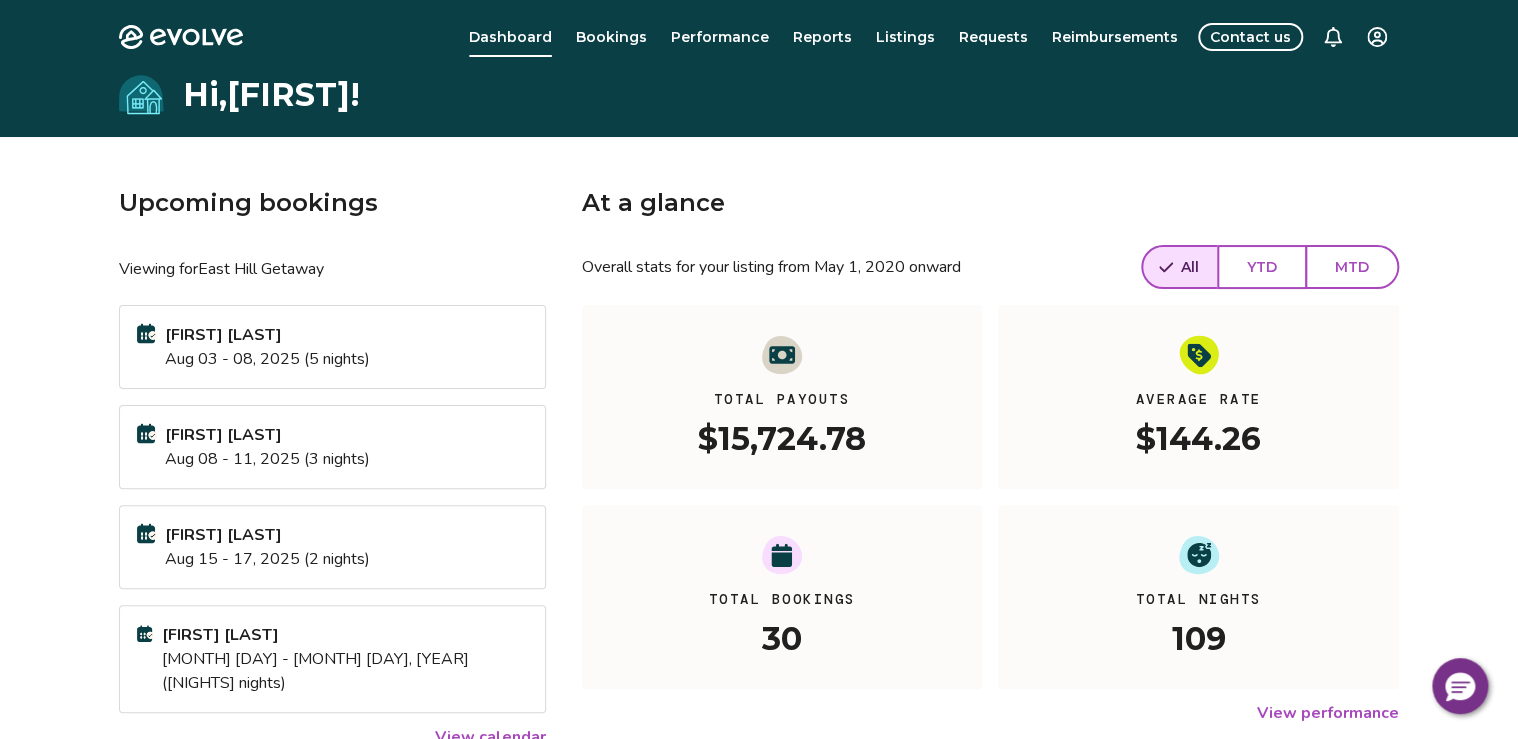 scroll, scrollTop: 0, scrollLeft: 0, axis: both 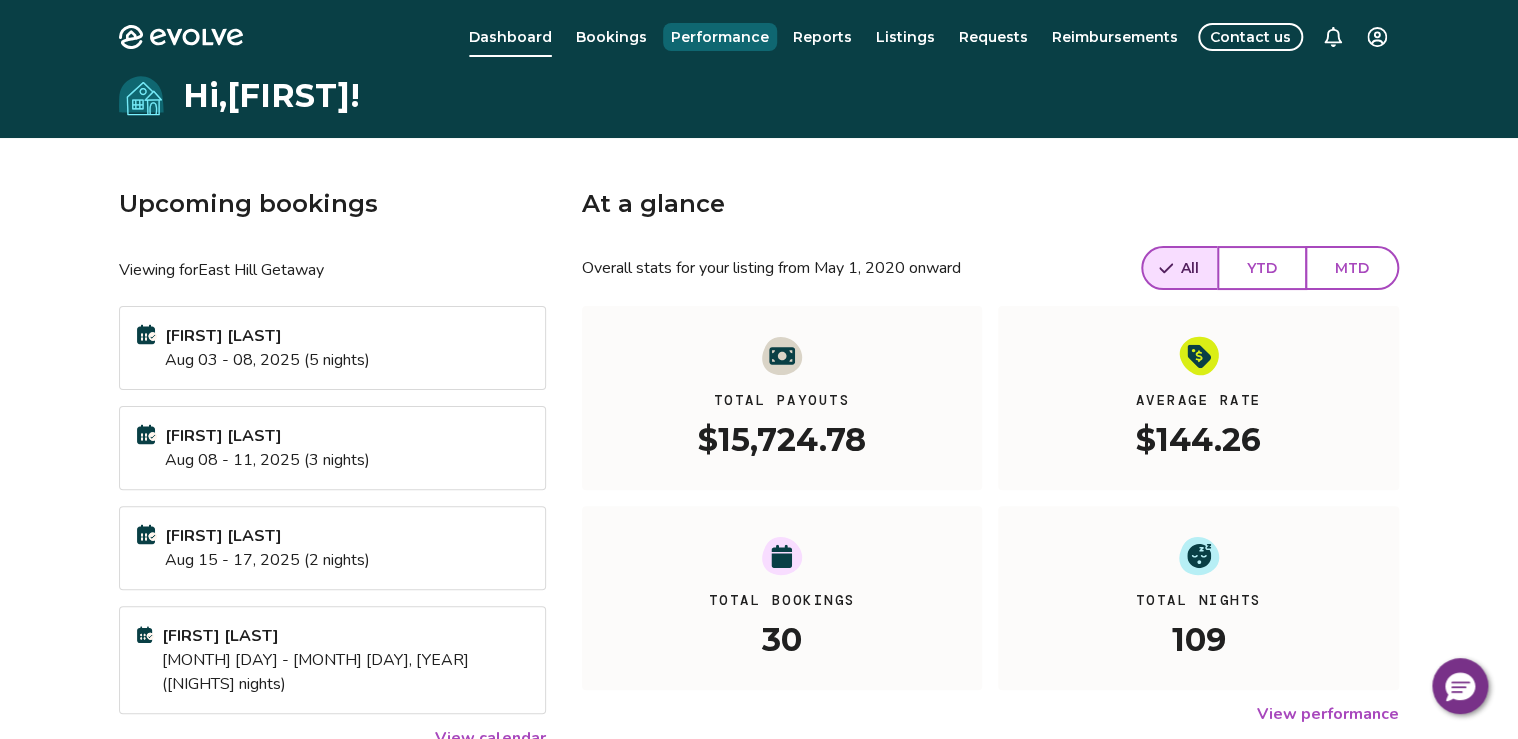 click on "Performance" at bounding box center (720, 37) 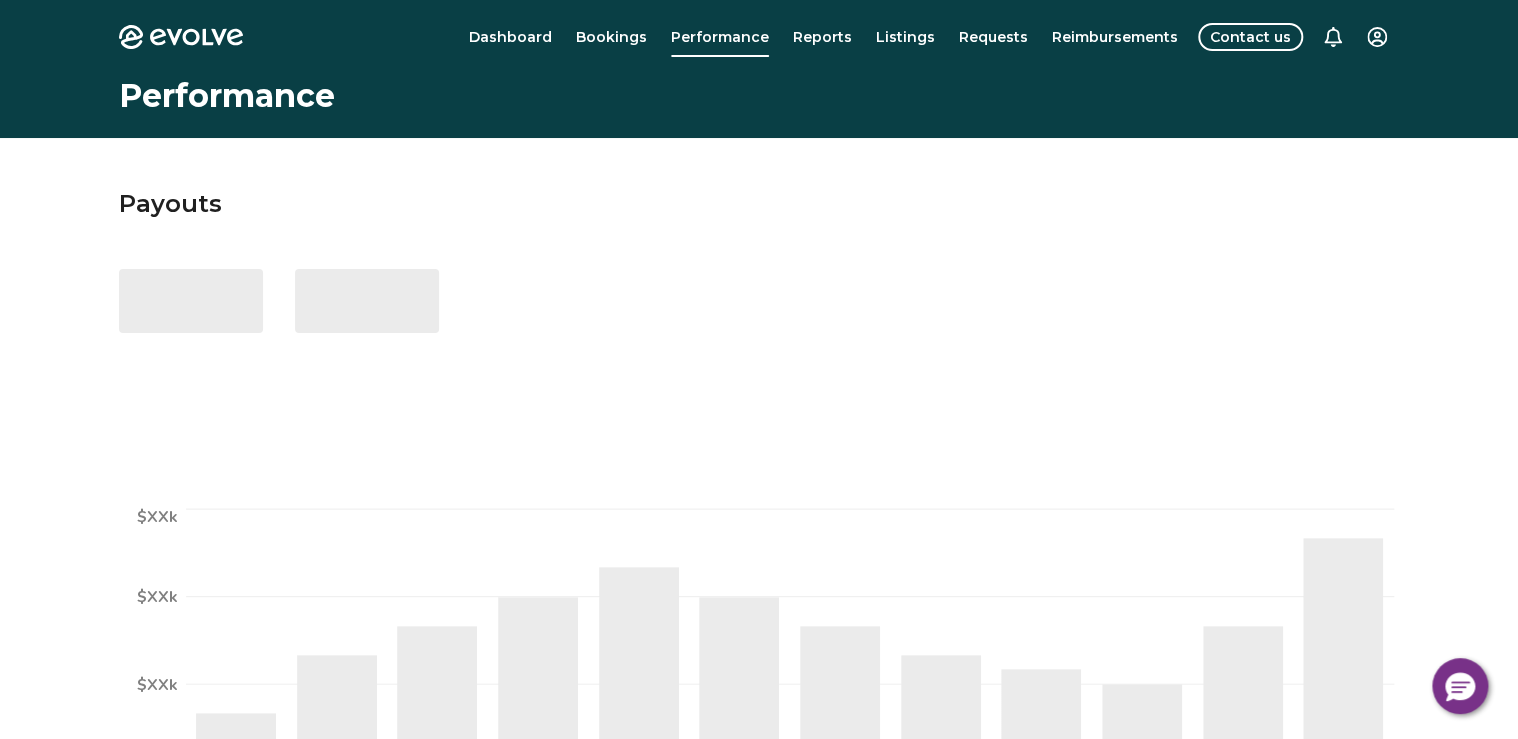 select on "****" 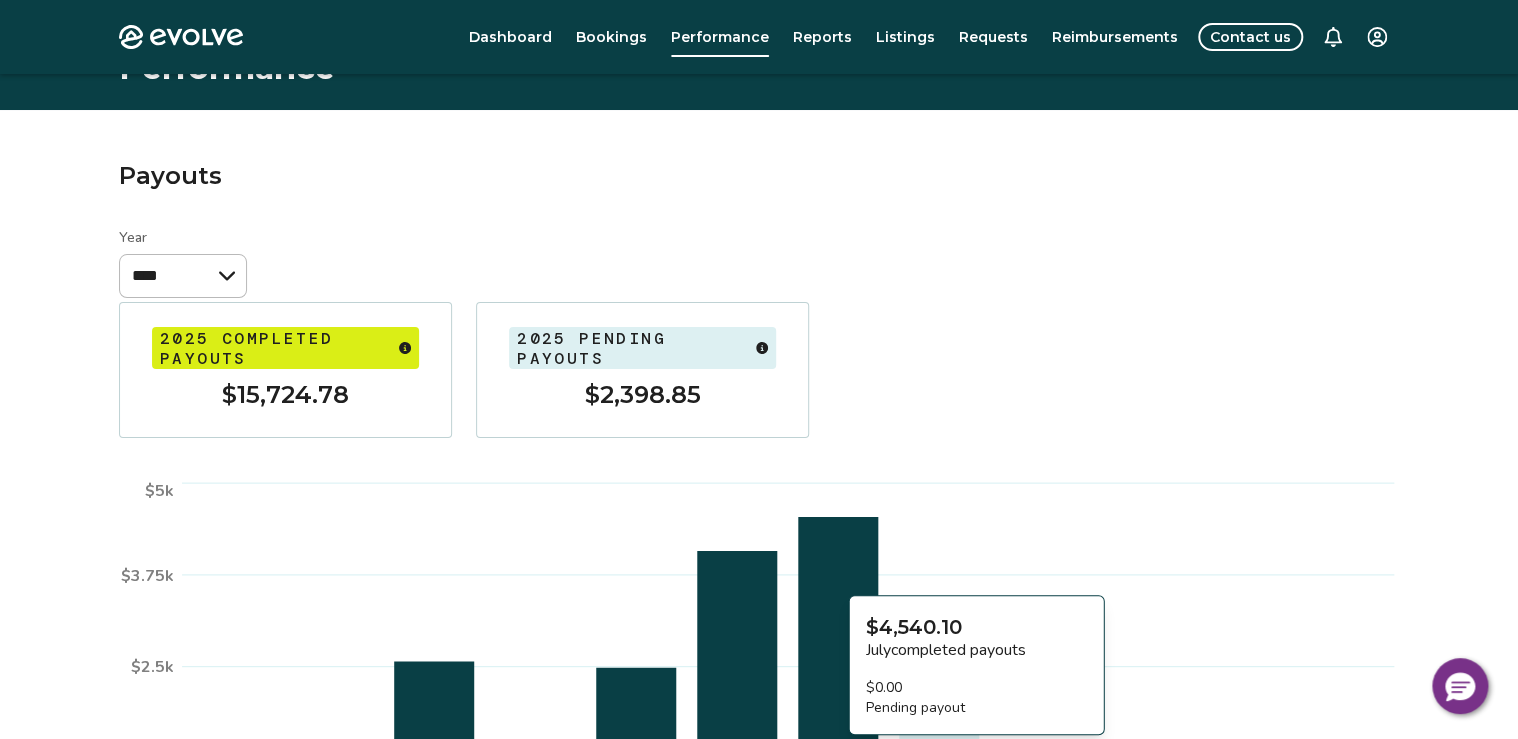 scroll, scrollTop: 0, scrollLeft: 0, axis: both 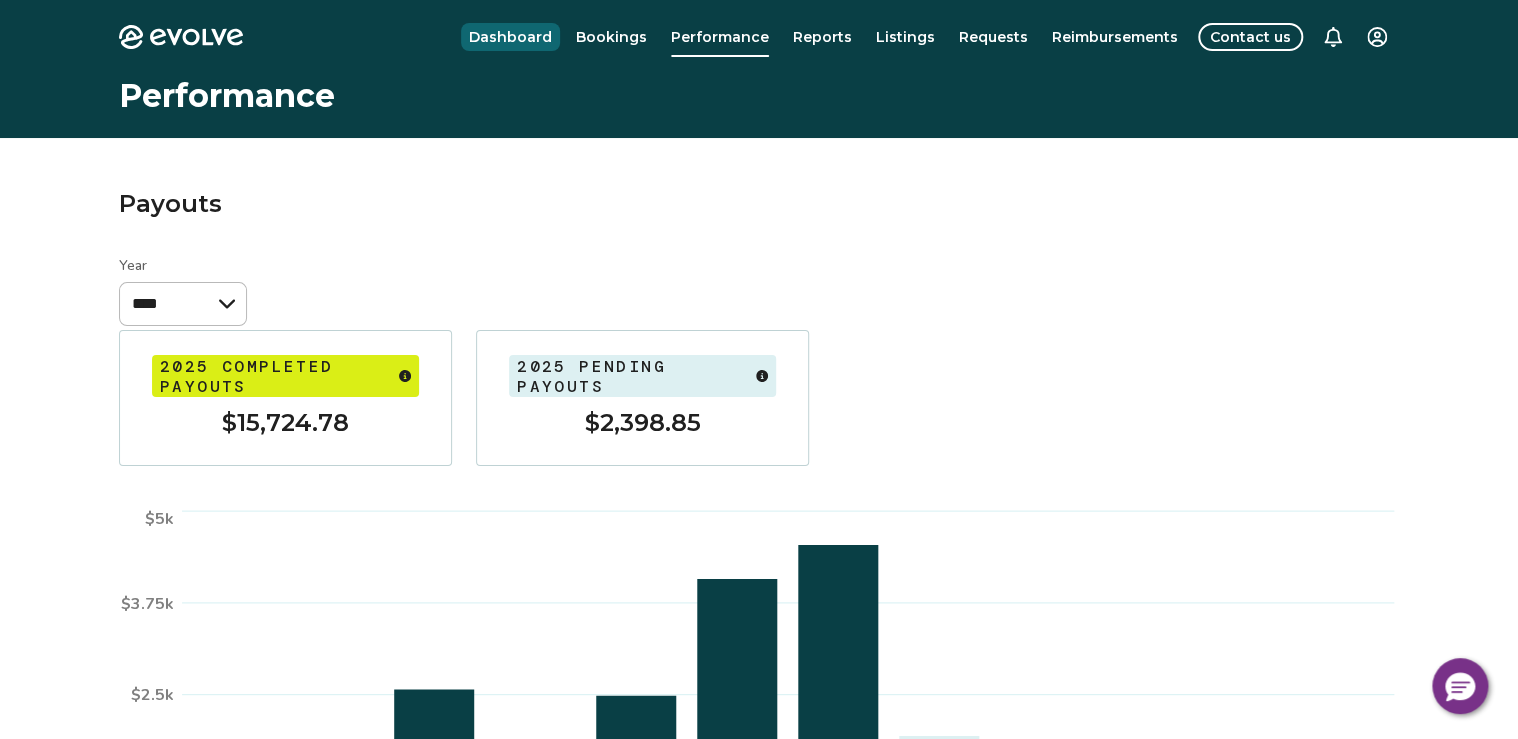 click on "Dashboard" at bounding box center [510, 37] 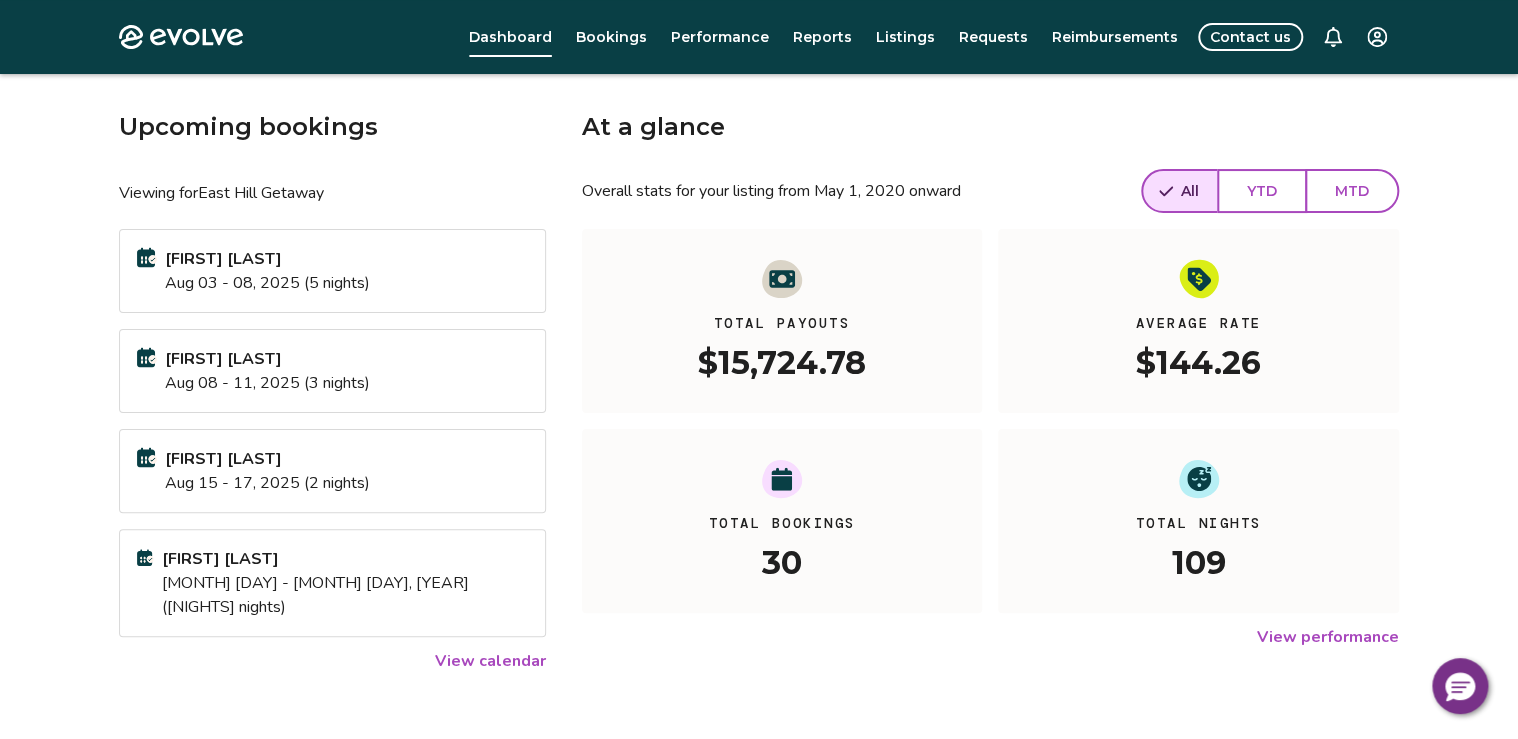scroll, scrollTop: 0, scrollLeft: 0, axis: both 